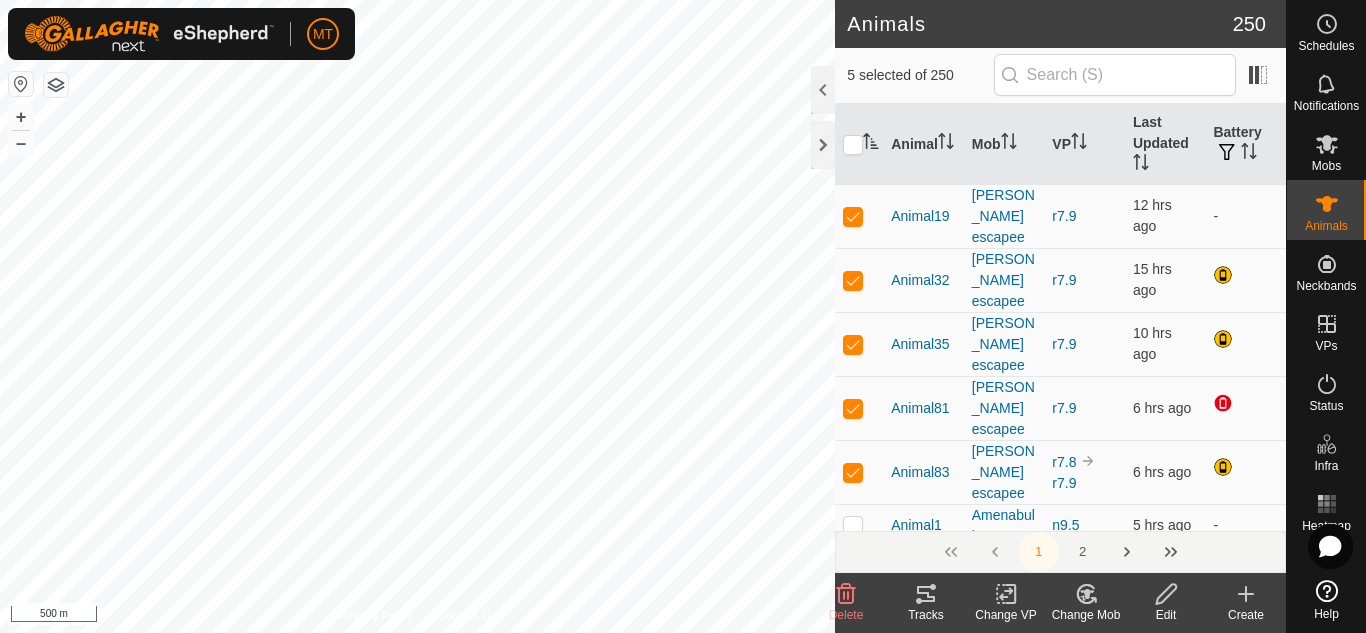 scroll, scrollTop: 0, scrollLeft: 0, axis: both 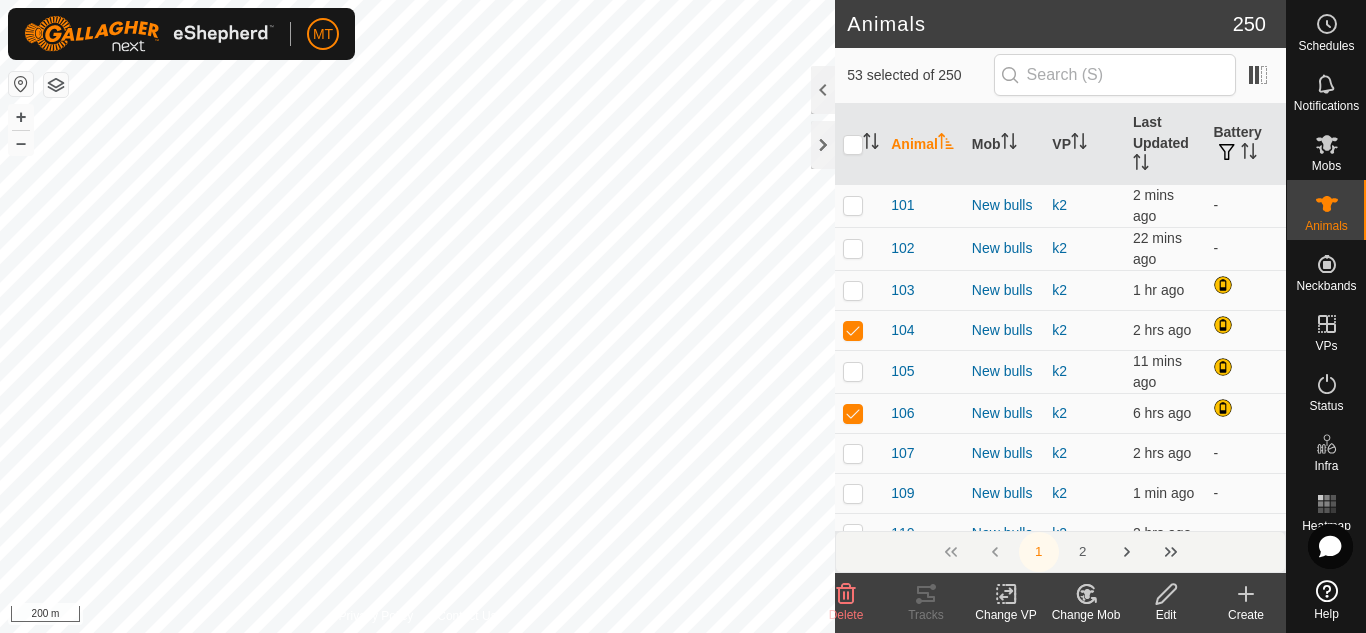 checkbox on "true" 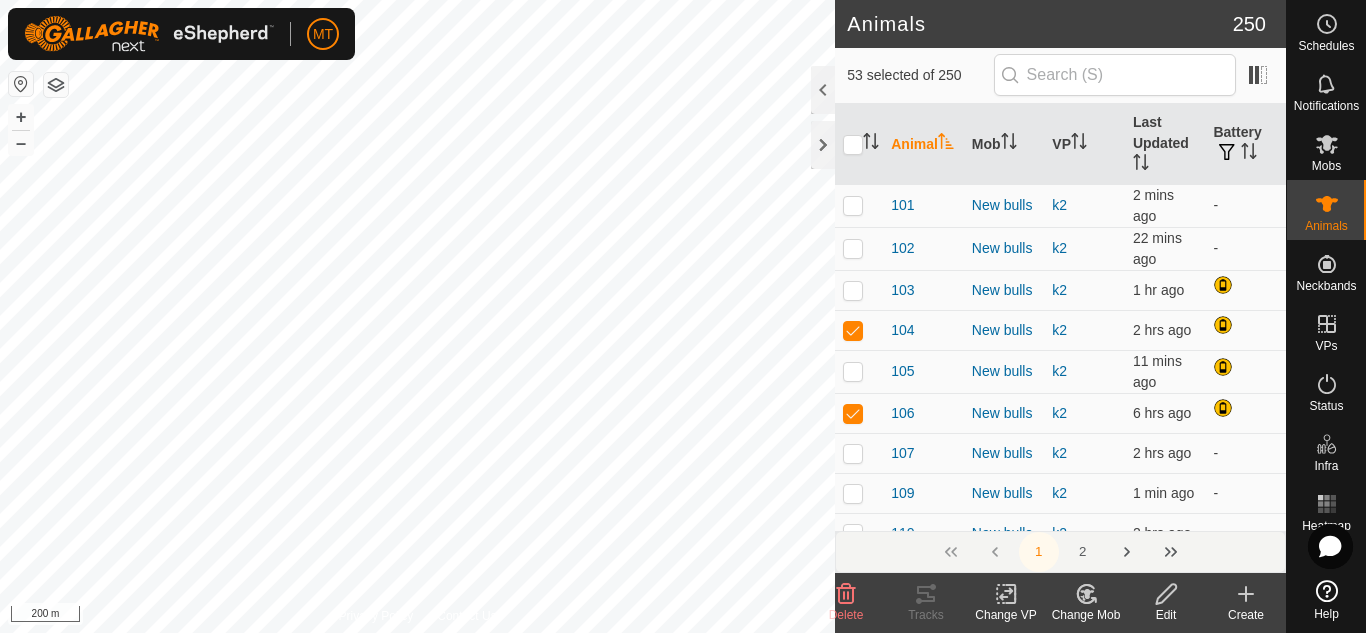 checkbox on "true" 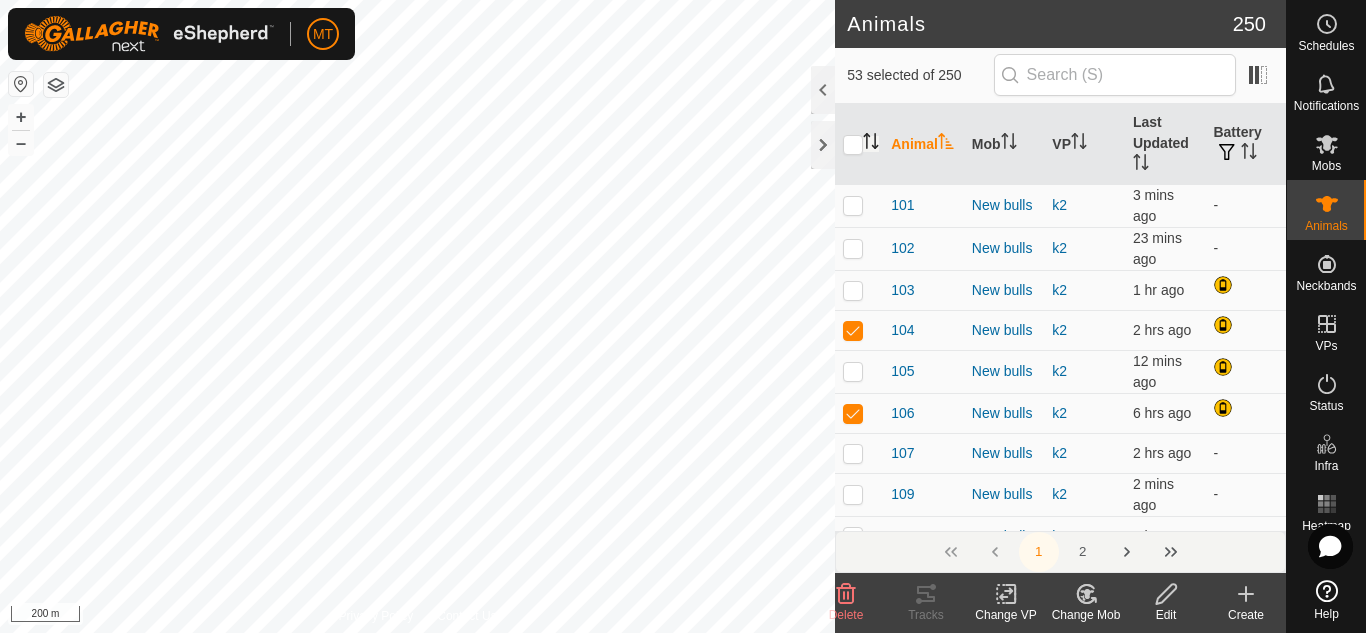 click 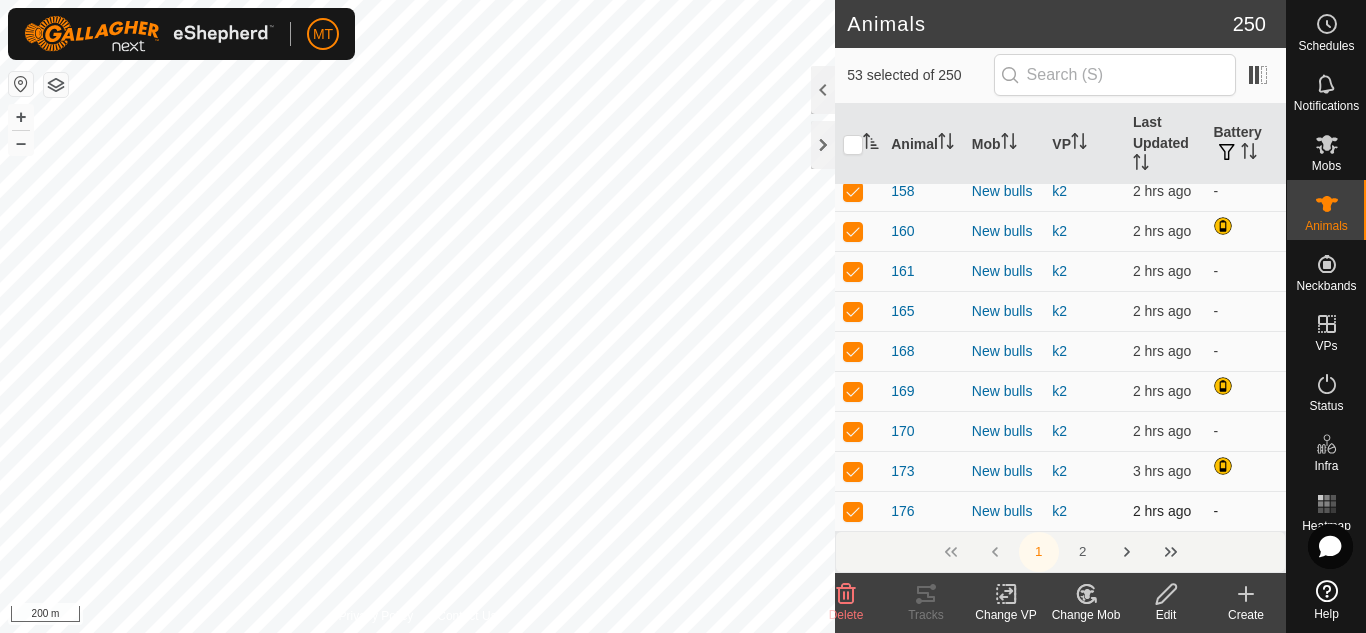 scroll, scrollTop: 1014, scrollLeft: 0, axis: vertical 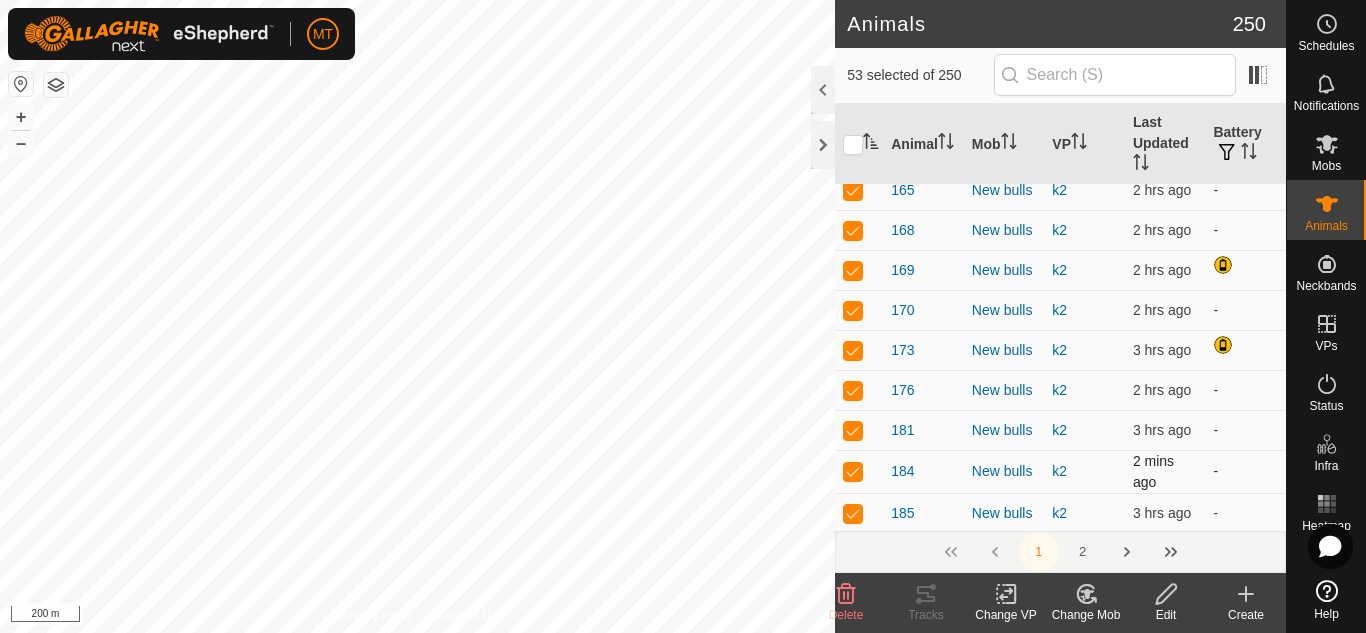 click at bounding box center [853, 471] 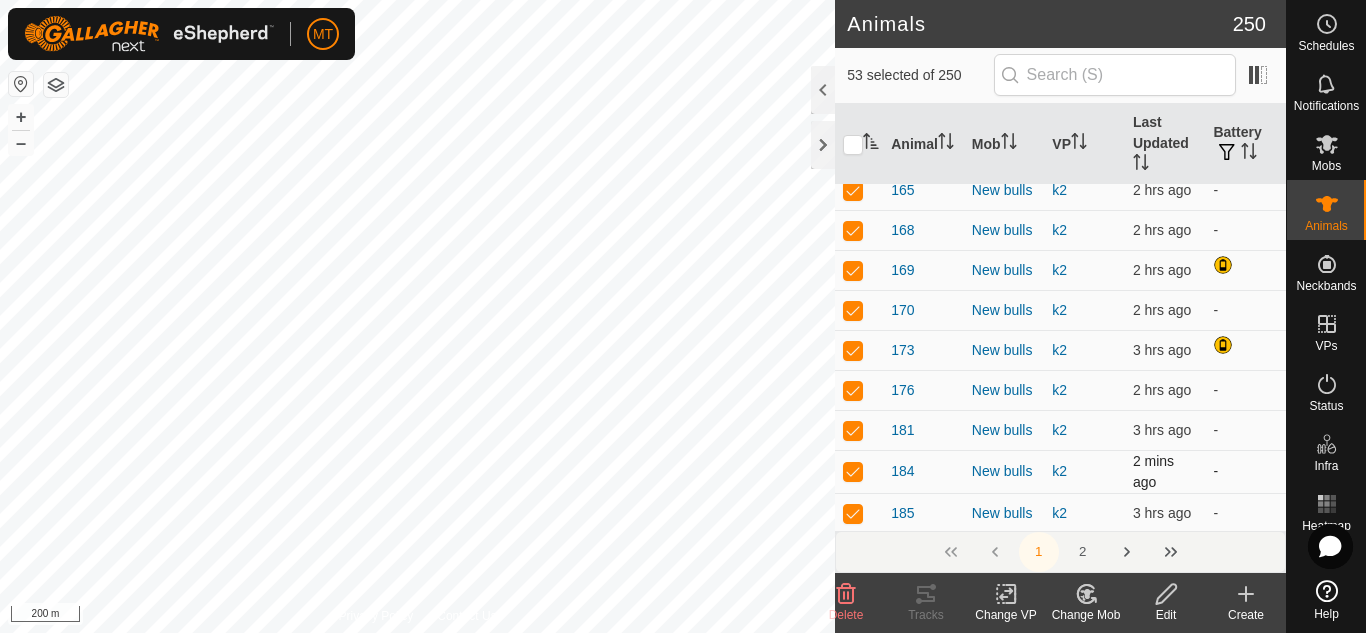checkbox on "false" 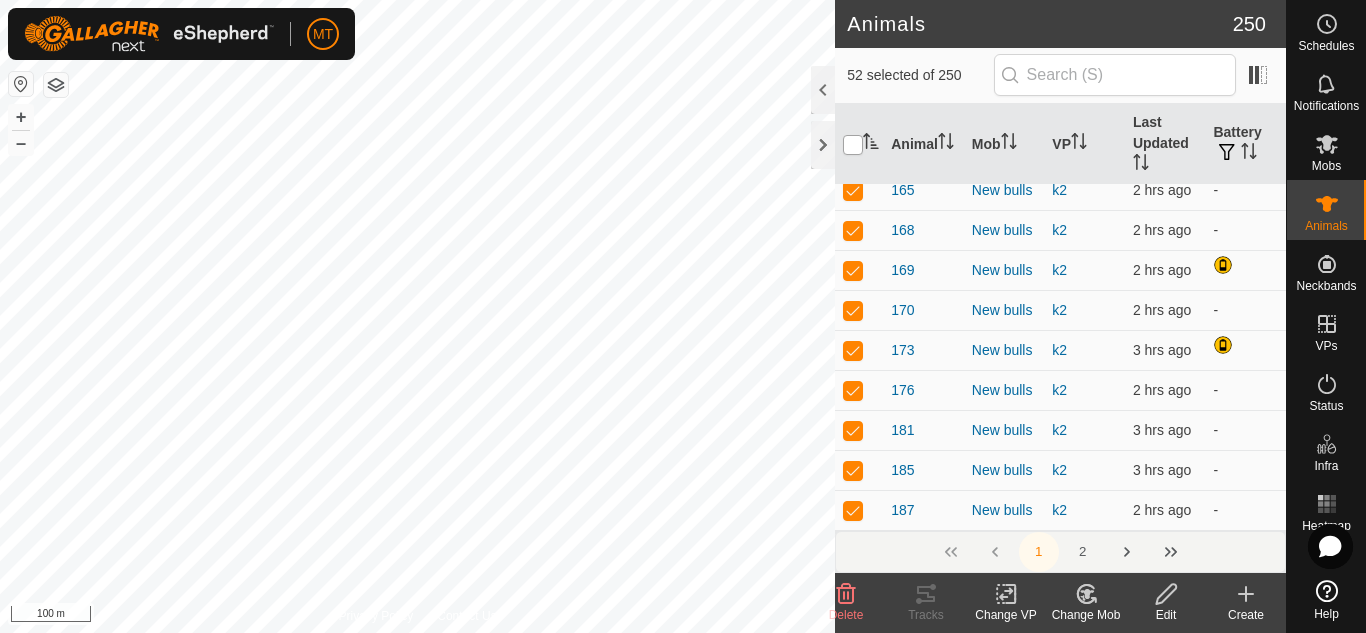click at bounding box center (853, 145) 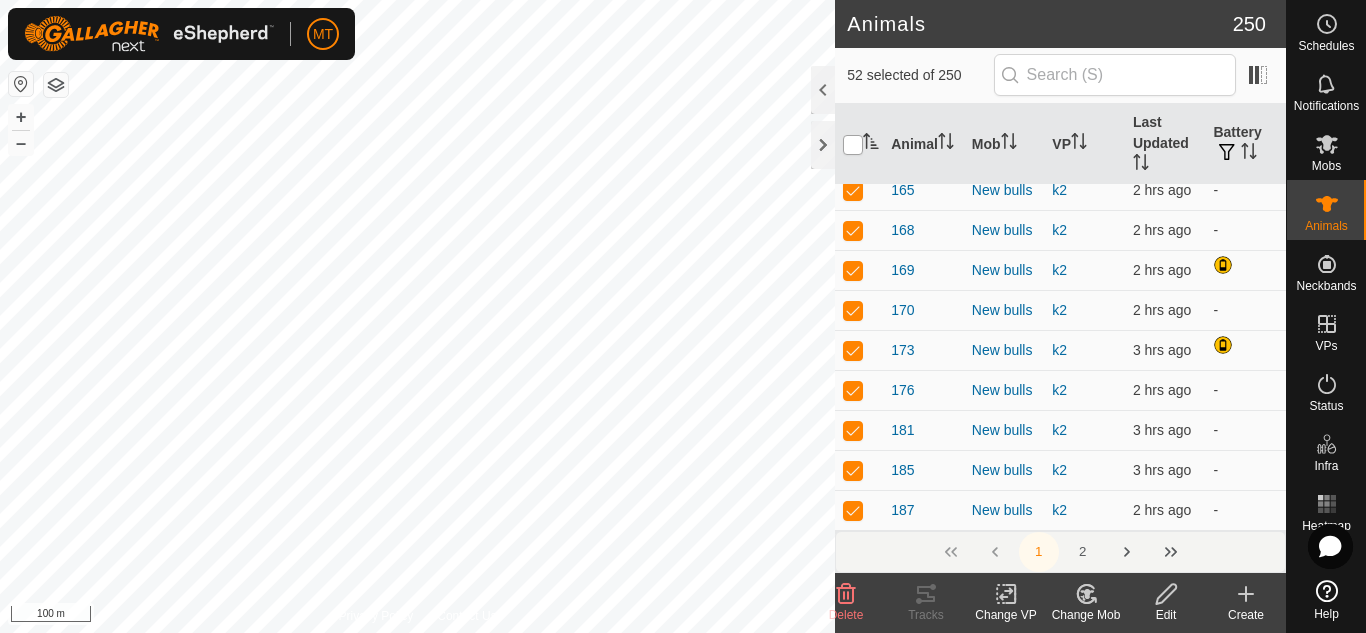 checkbox on "true" 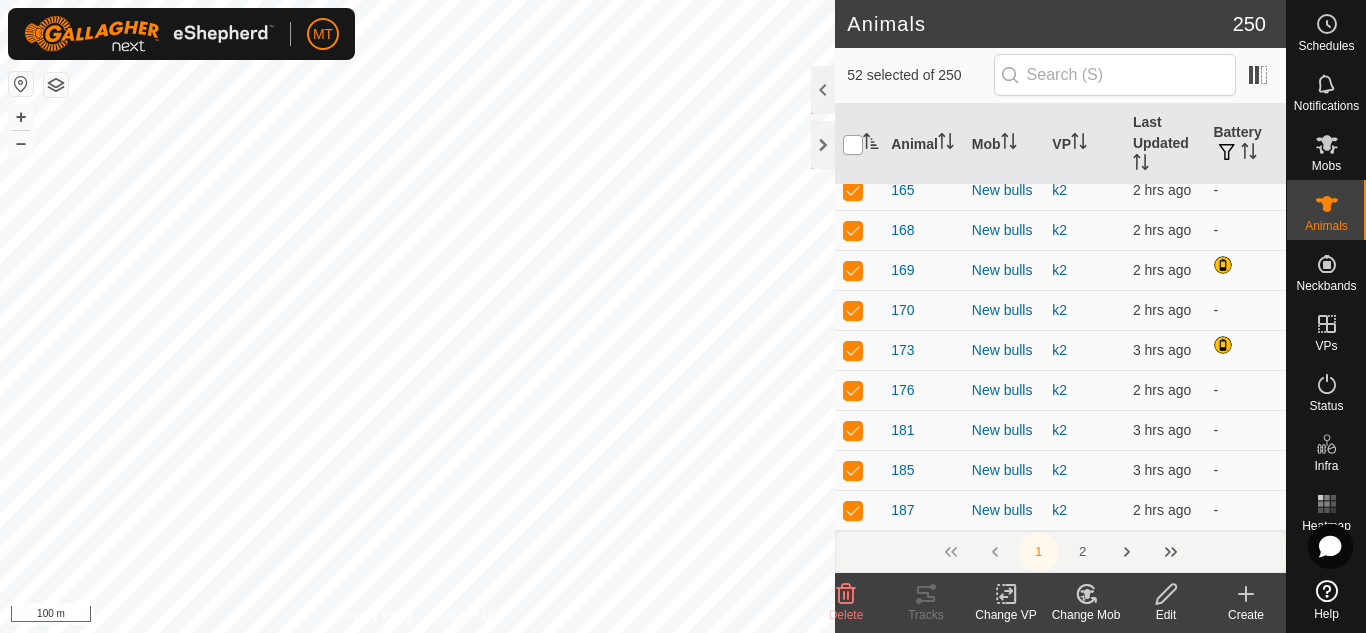checkbox on "true" 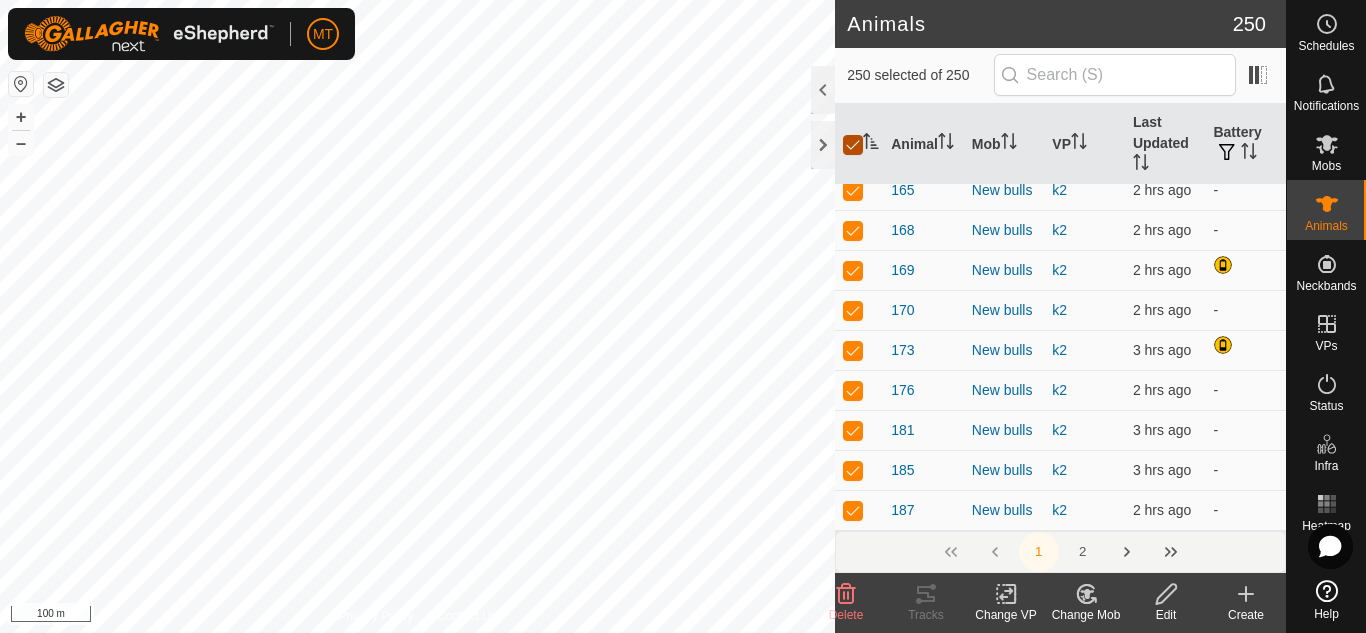 click at bounding box center [853, 145] 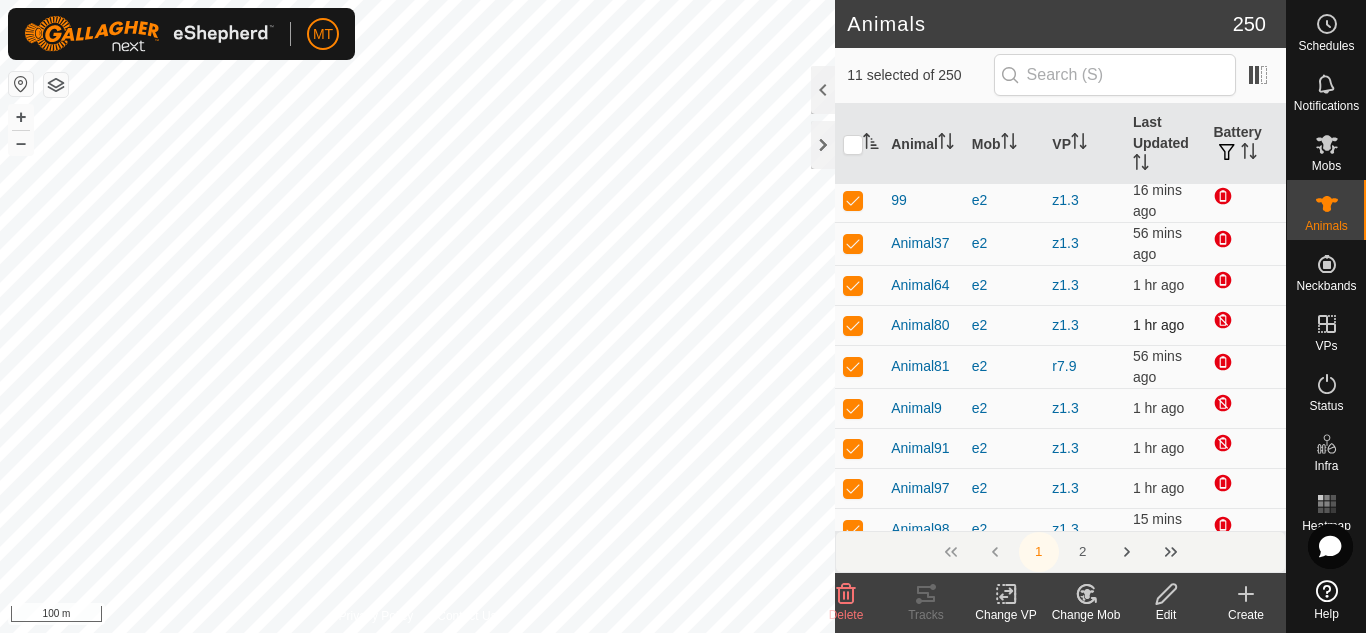 scroll, scrollTop: 0, scrollLeft: 0, axis: both 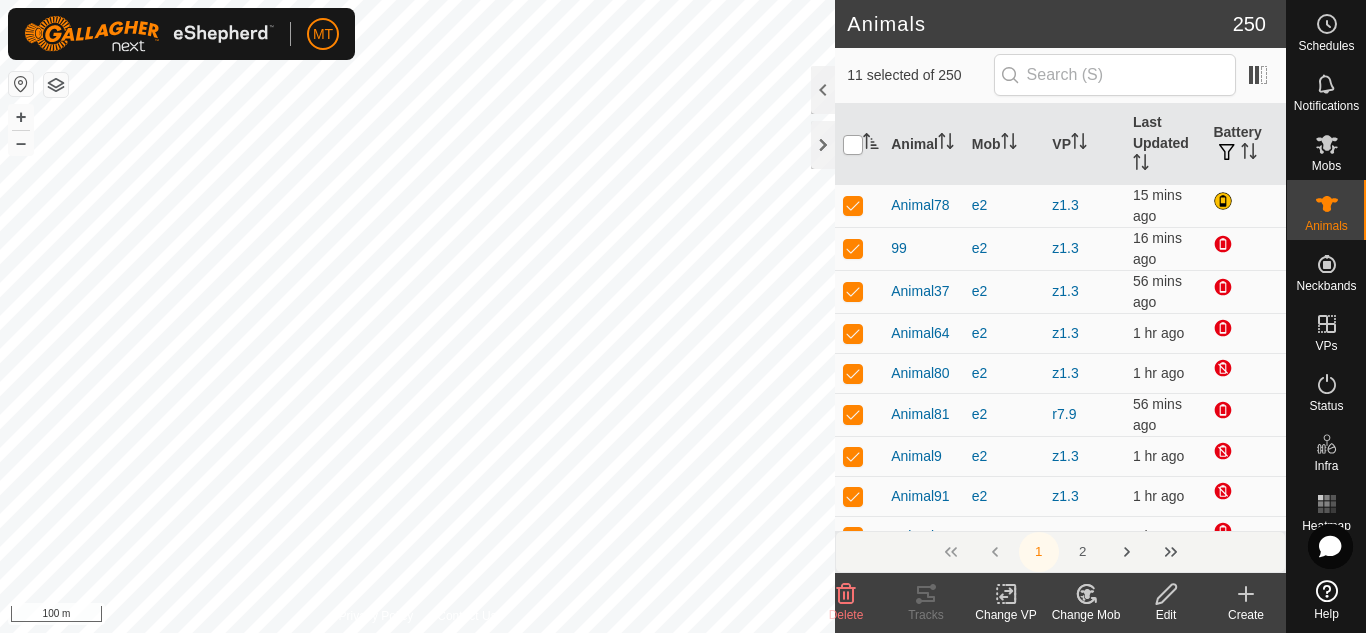 click at bounding box center (853, 145) 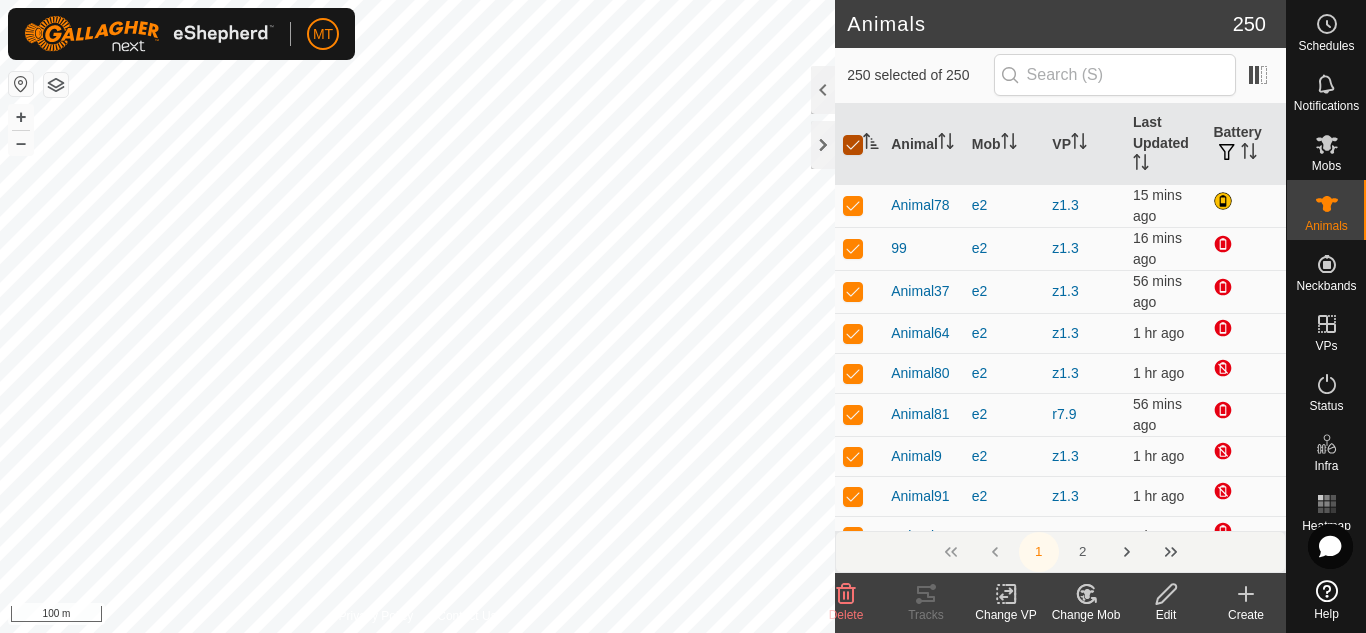 click at bounding box center (853, 145) 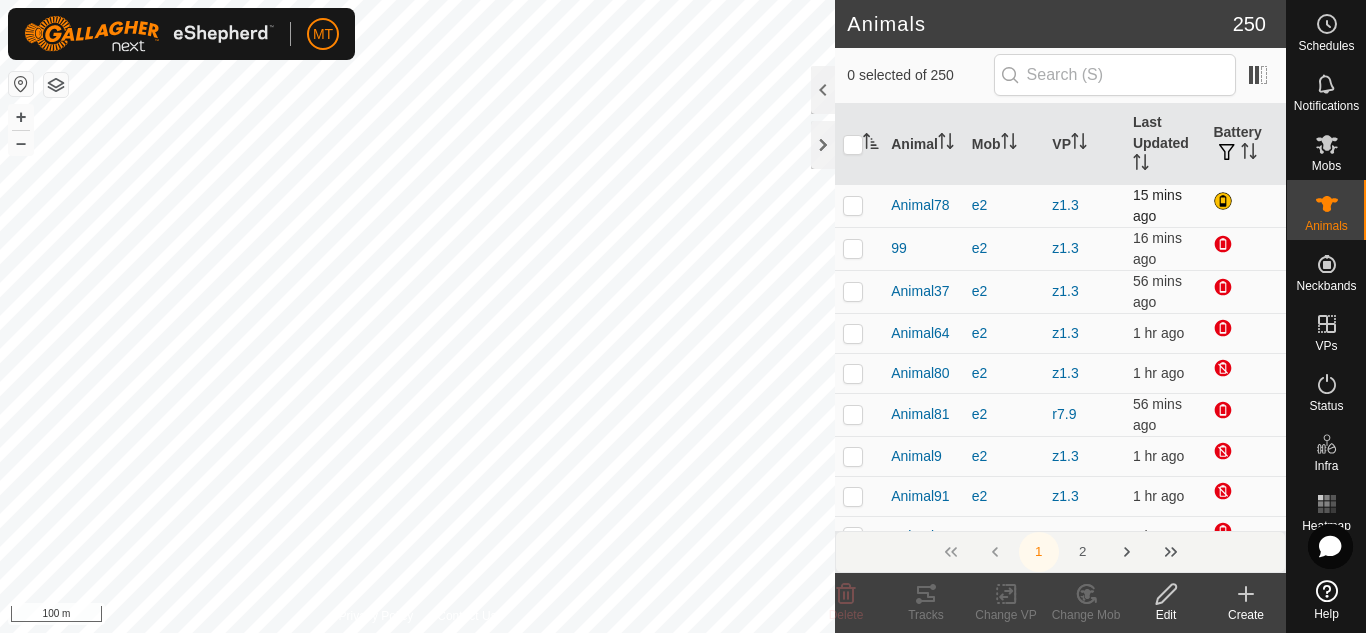click at bounding box center [853, 205] 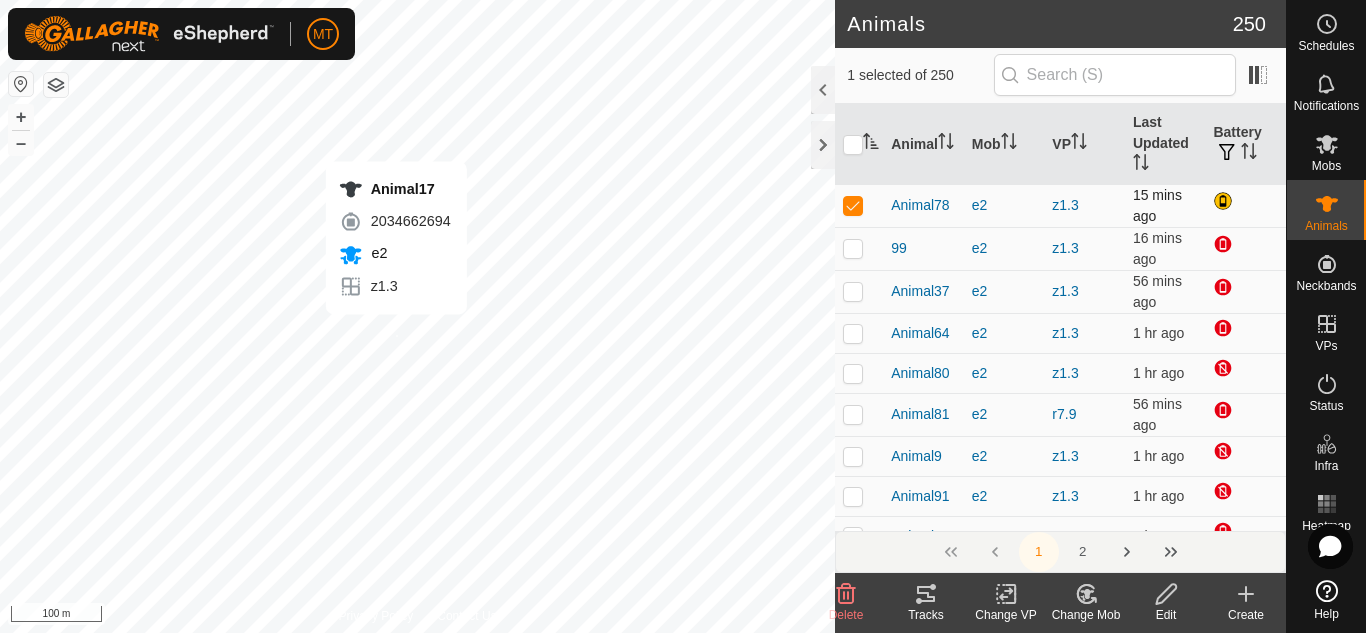 click on "Animal17
2034662694
e2
z1.3 + – ⇧ i 100 m" at bounding box center (417, 316) 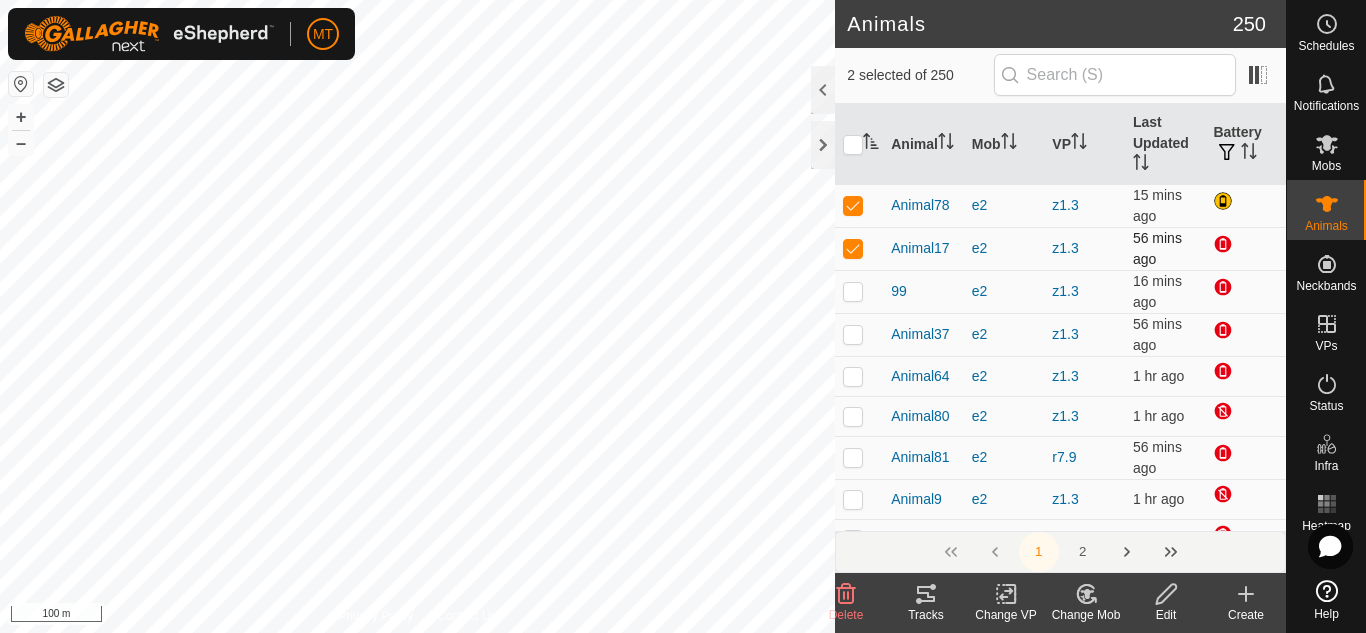 click at bounding box center [853, 248] 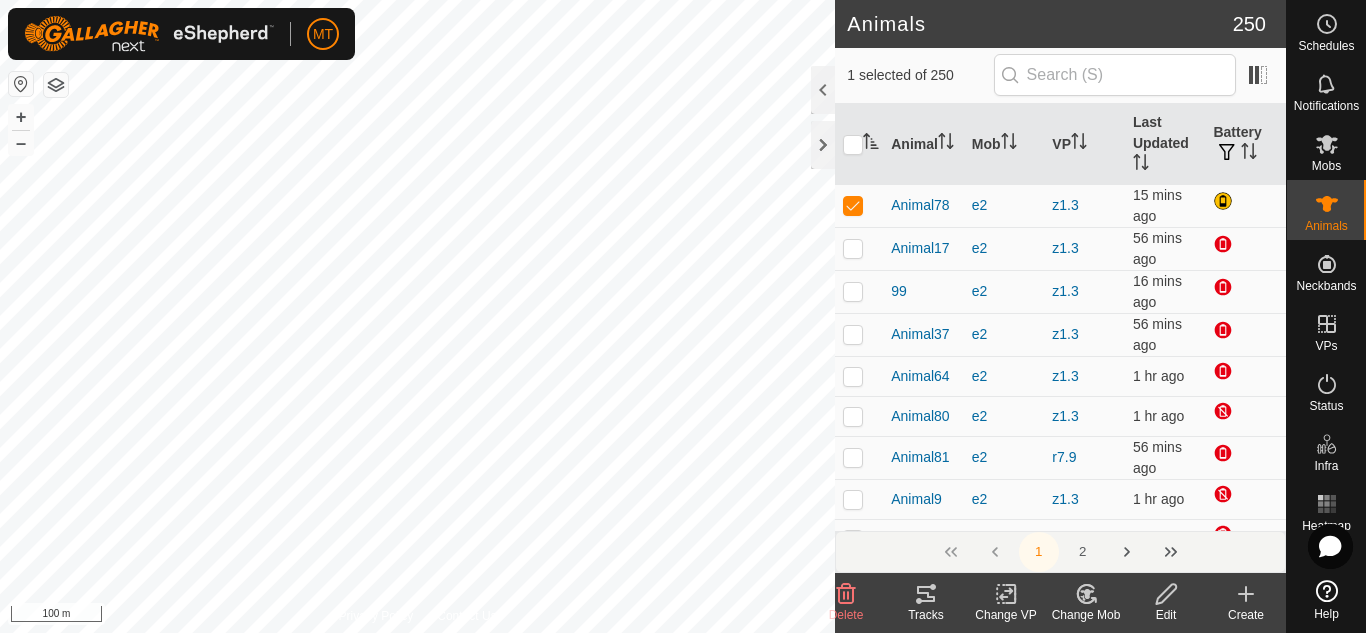 click 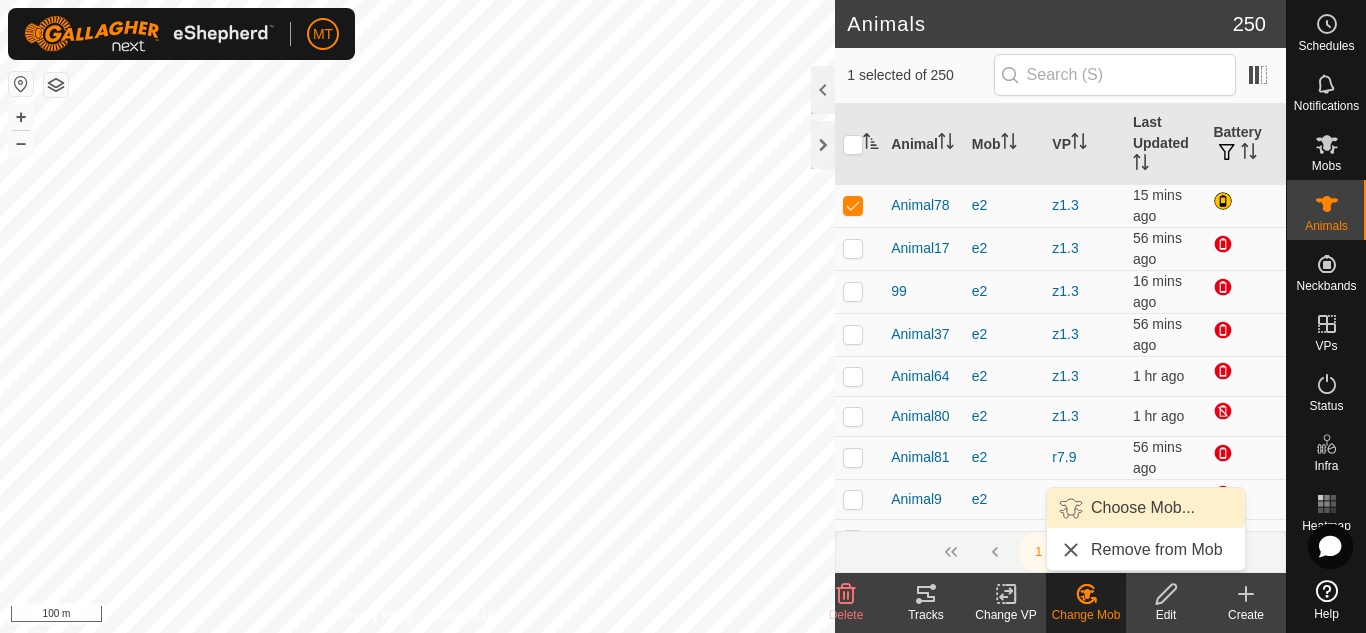 click on "Choose Mob..." at bounding box center [1146, 508] 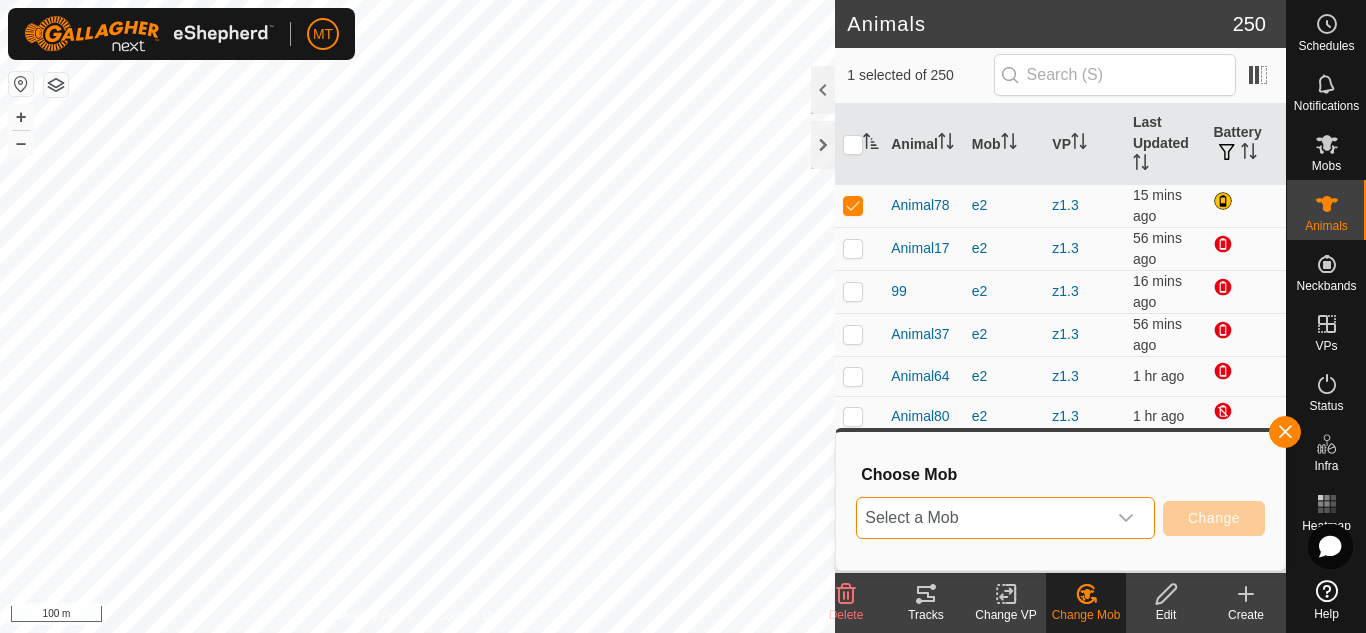 click on "Select a Mob" at bounding box center (981, 518) 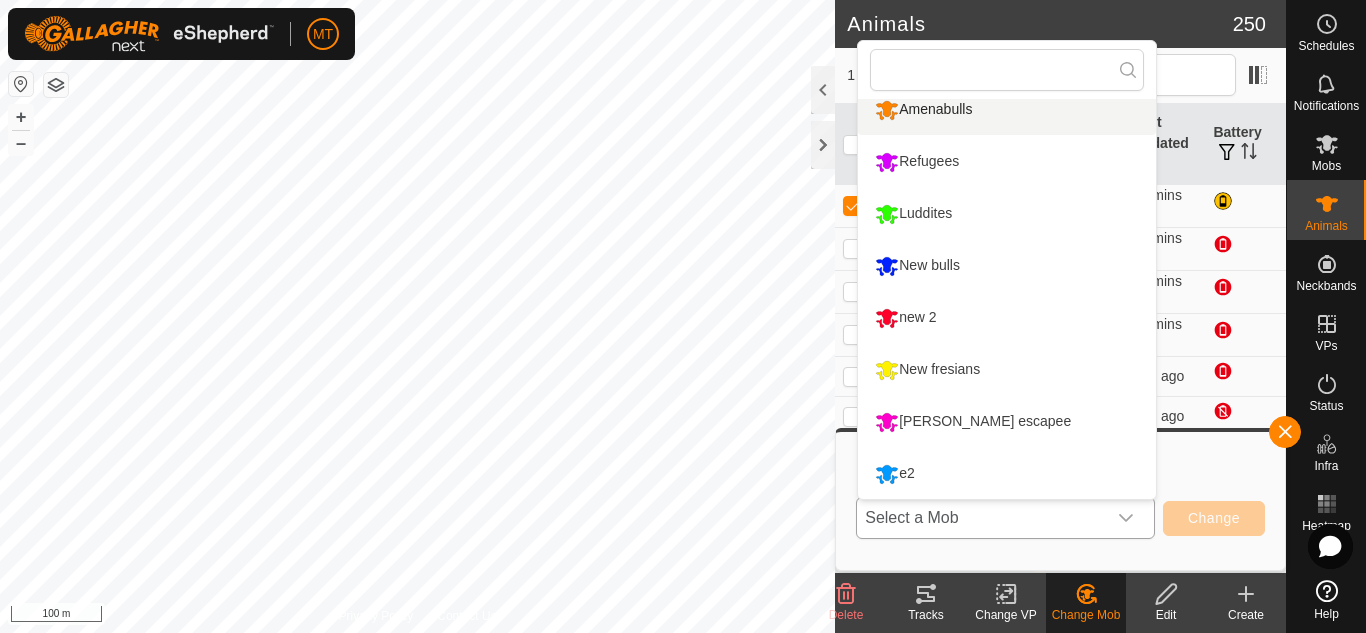 scroll, scrollTop: 0, scrollLeft: 0, axis: both 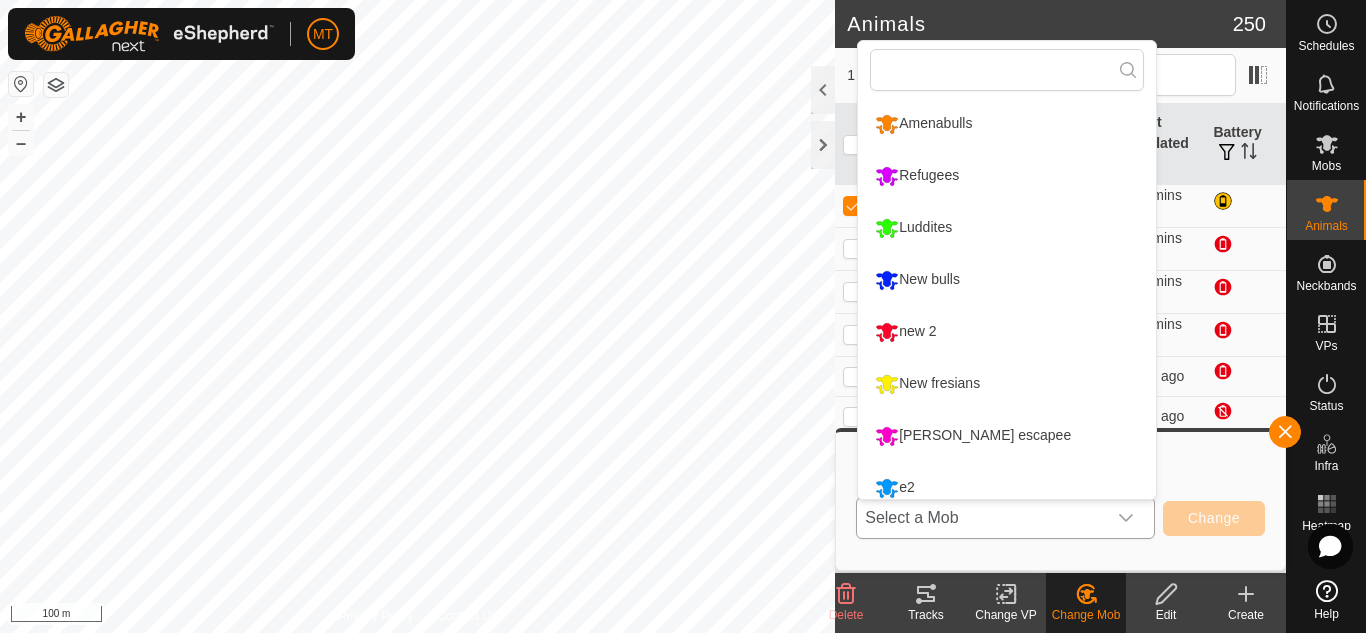 click on "[PERSON_NAME] escapee" at bounding box center [1007, 436] 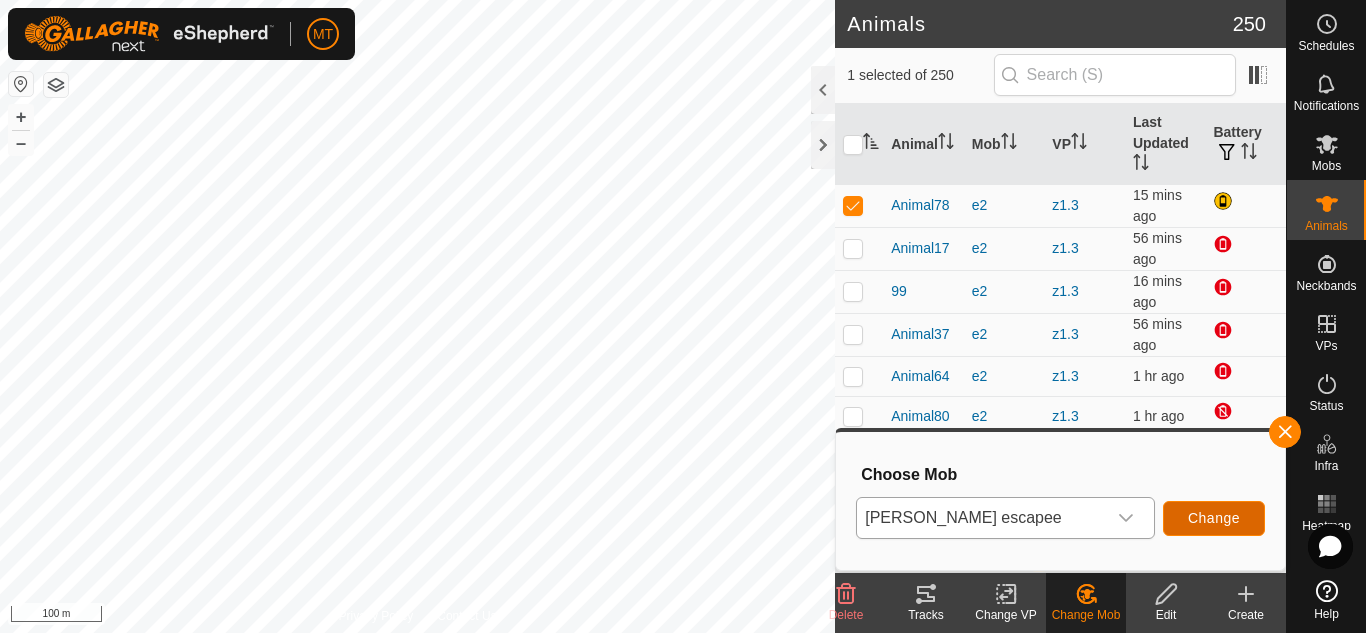 click on "Change" at bounding box center (1214, 518) 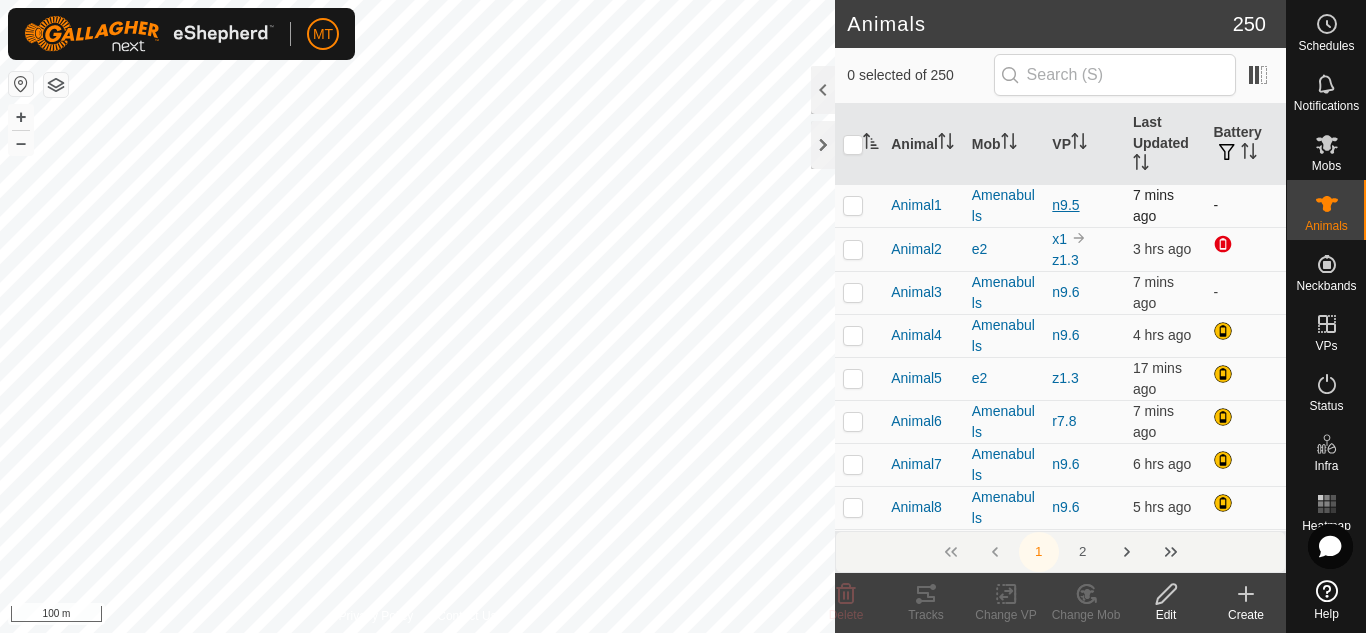 click on "n9.5" at bounding box center (1065, 205) 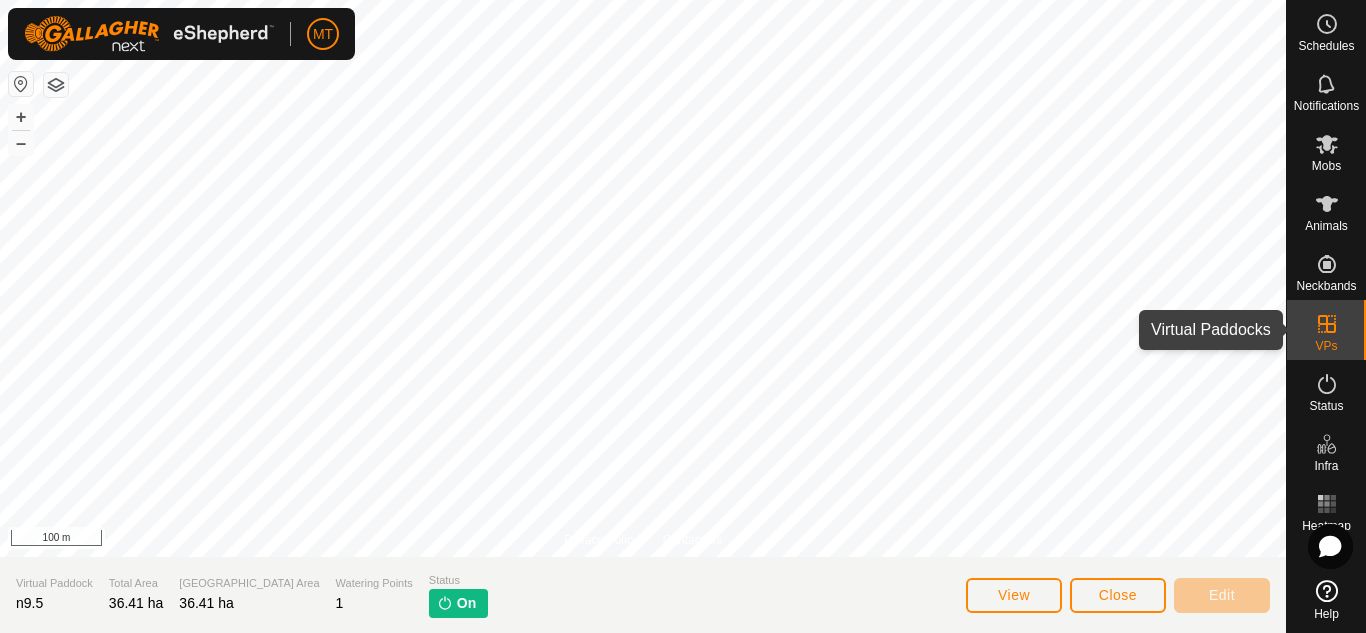 click on "VPs" at bounding box center (1326, 346) 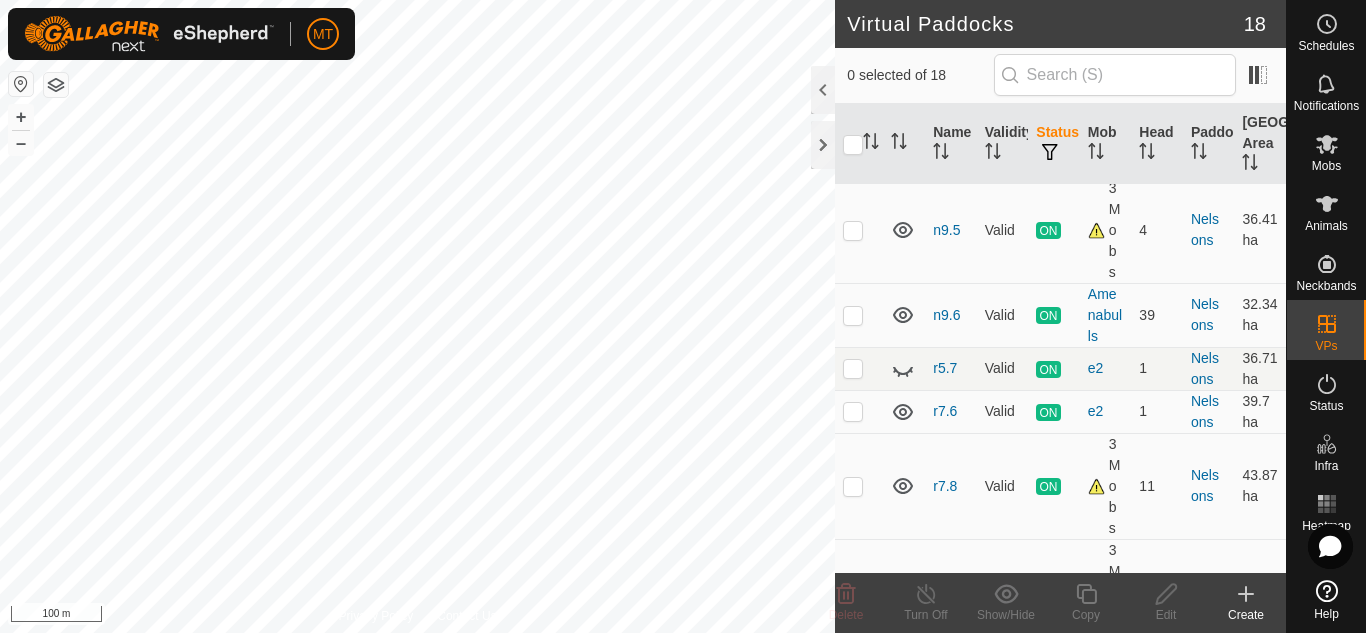 scroll, scrollTop: 543, scrollLeft: 0, axis: vertical 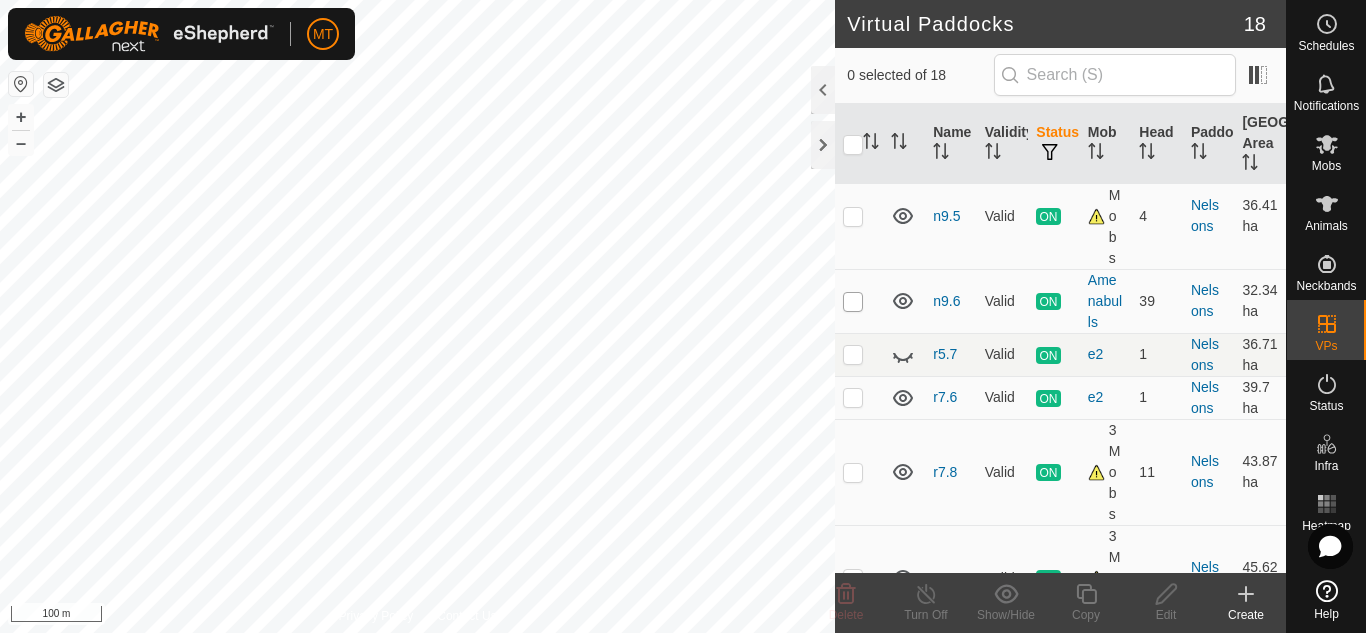 click at bounding box center [853, 302] 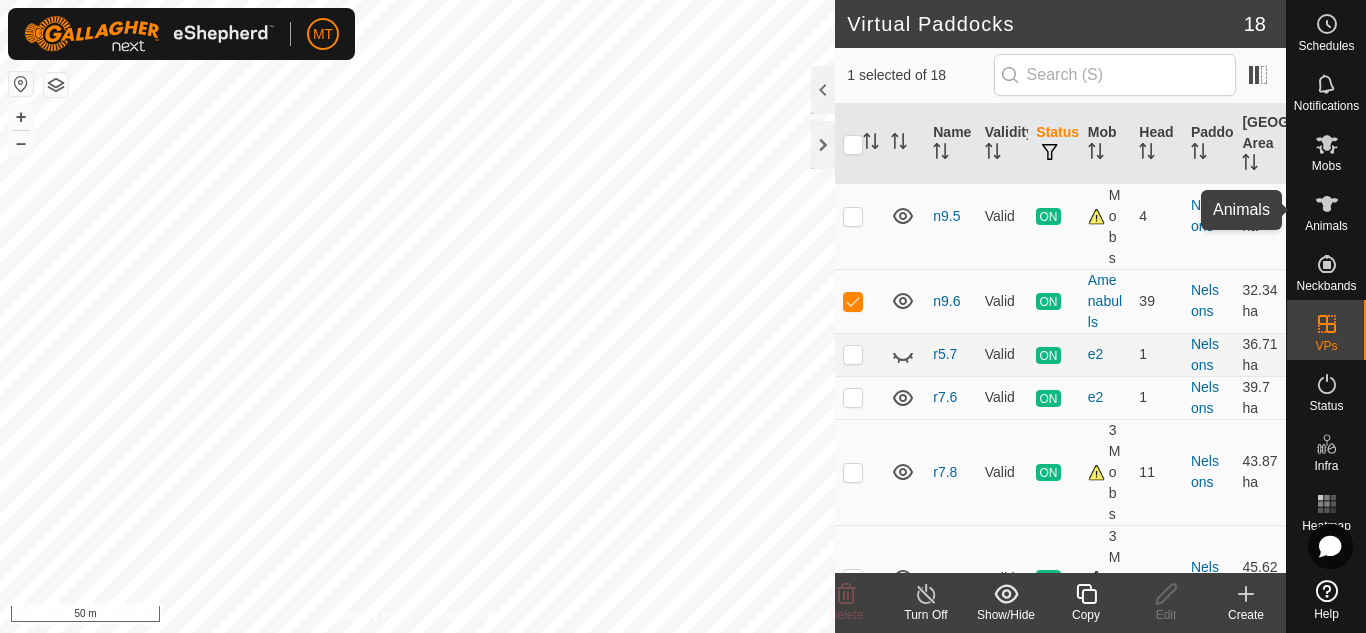 click on "Animals" at bounding box center [1326, 226] 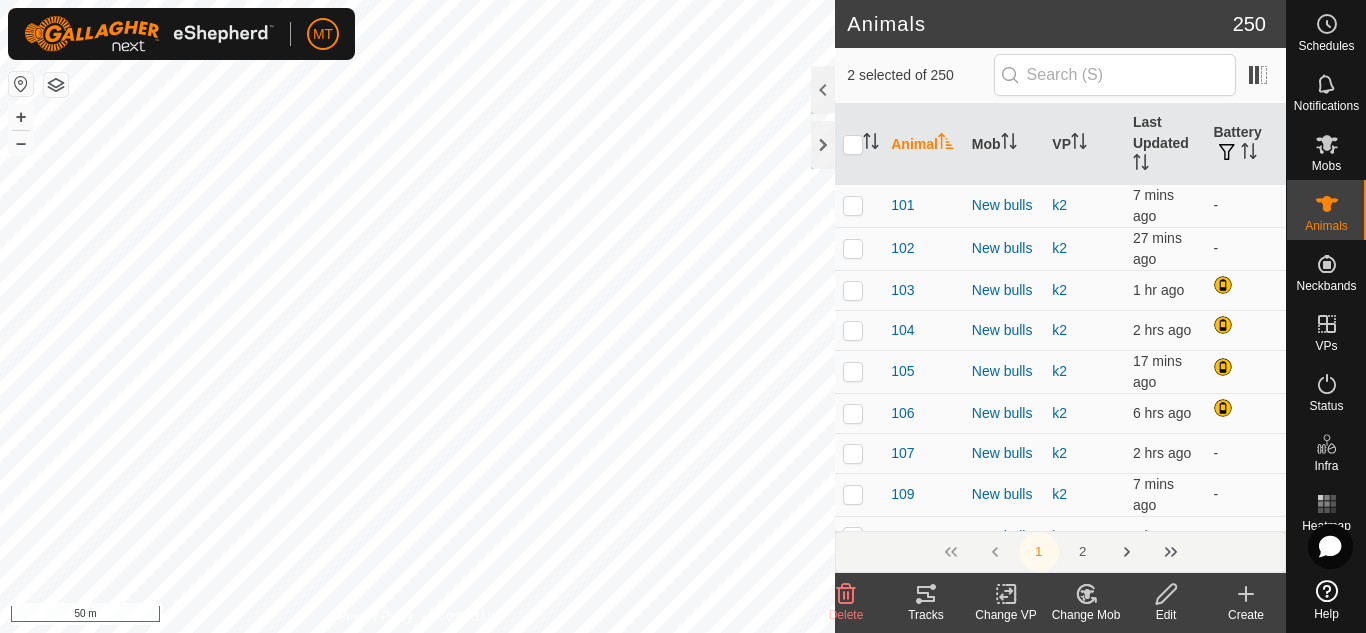 click on "n9.6 Type:  Inclusion Zone 39 Animals
+ – ⇧ i 50 m" at bounding box center (417, 316) 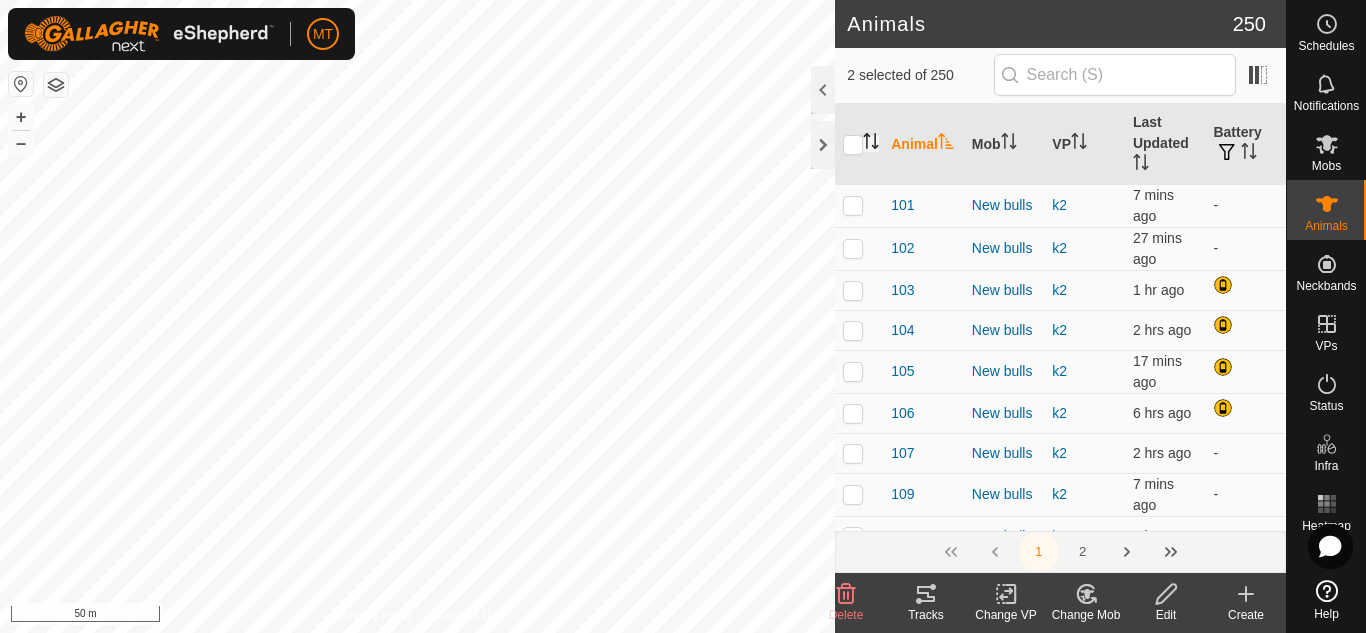click 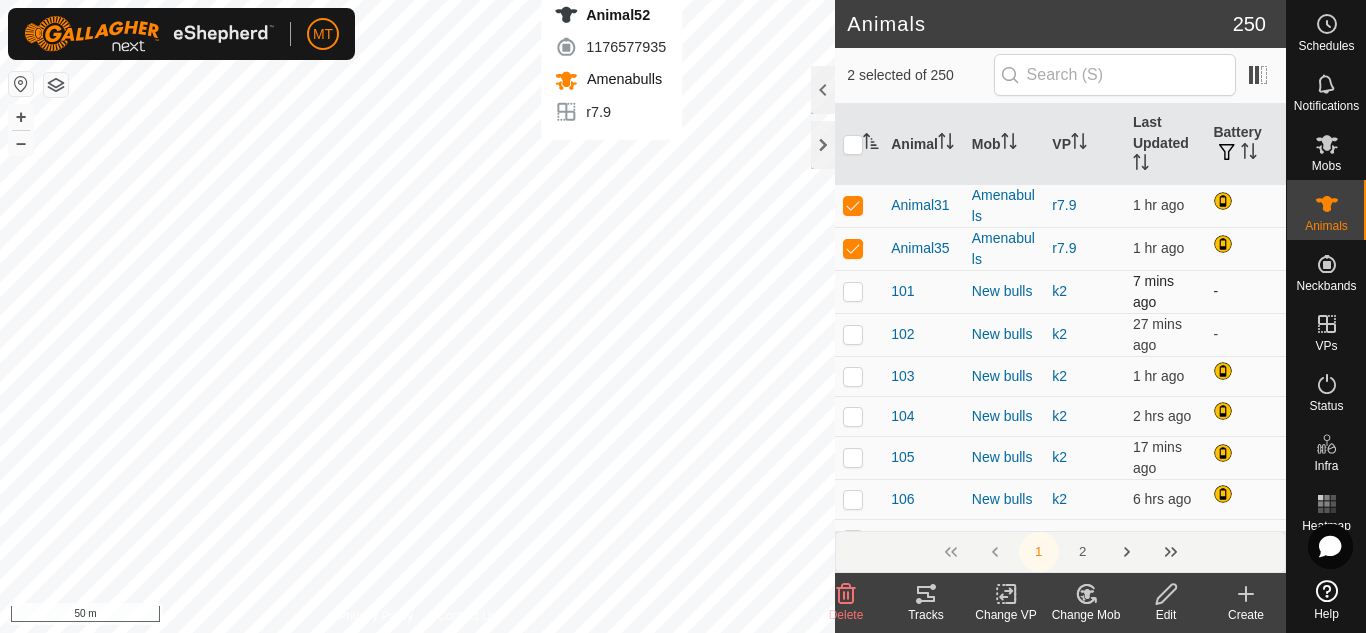 click on "Animal52
1176577935
Amenabulls
r7.9 + – ⇧ i 50 m" at bounding box center (417, 316) 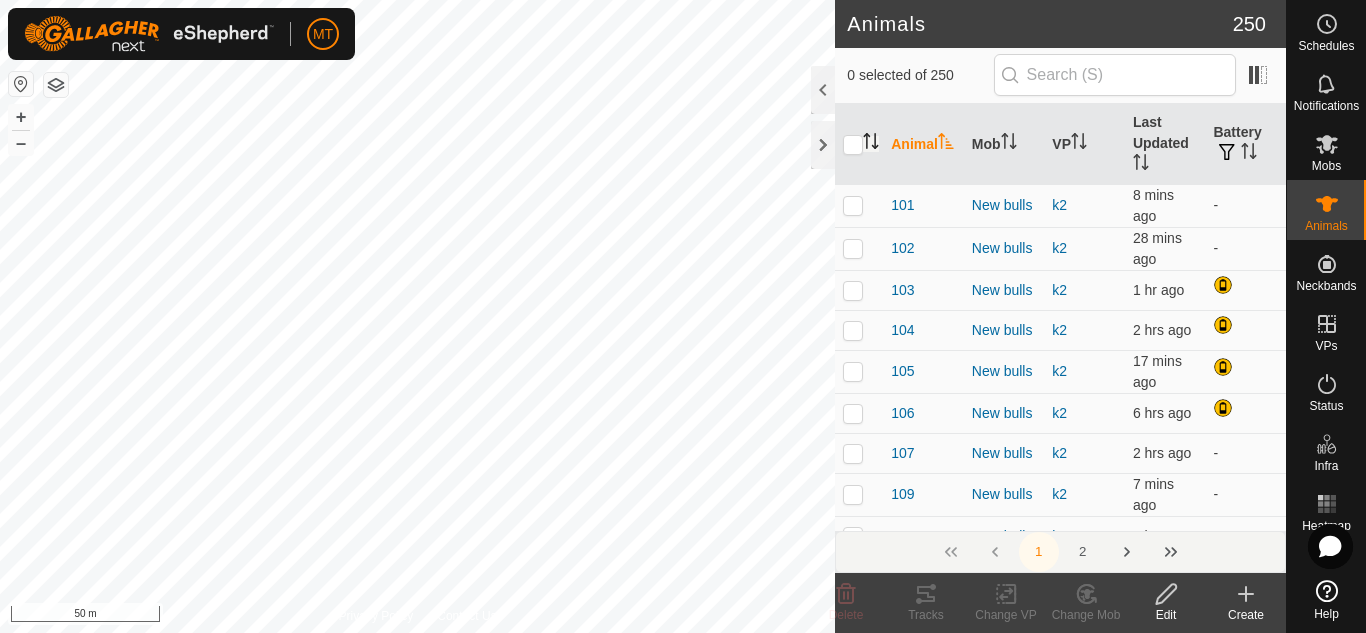 click 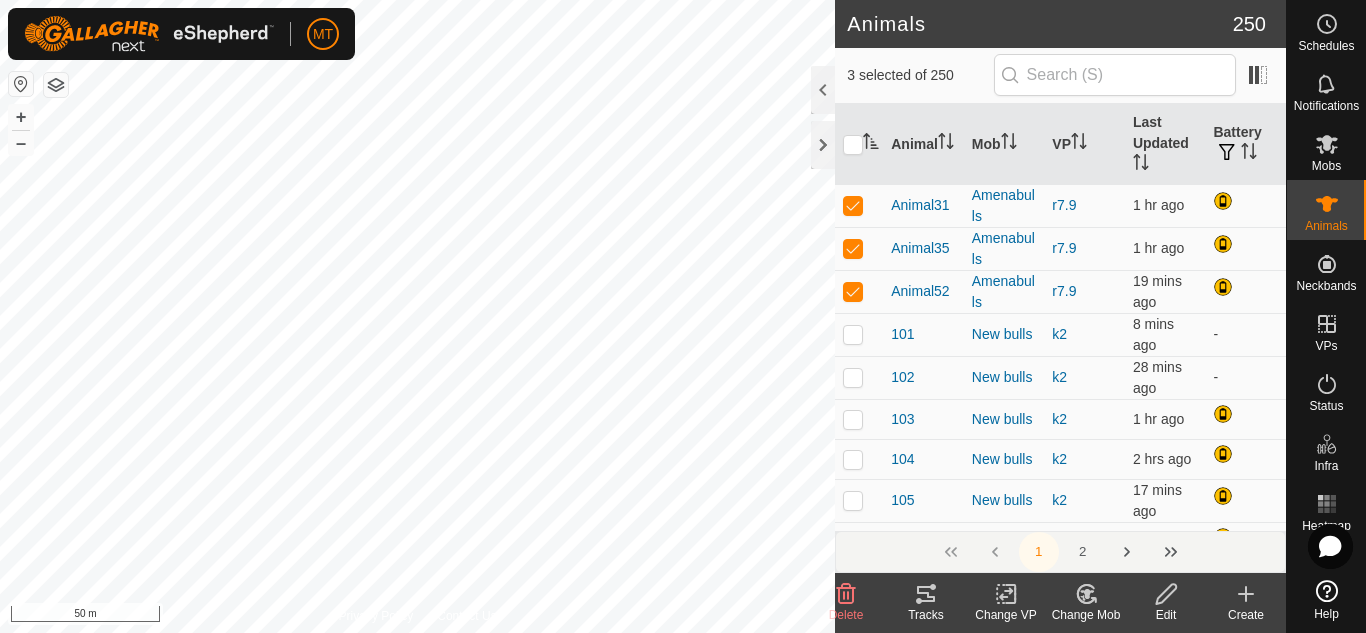 click 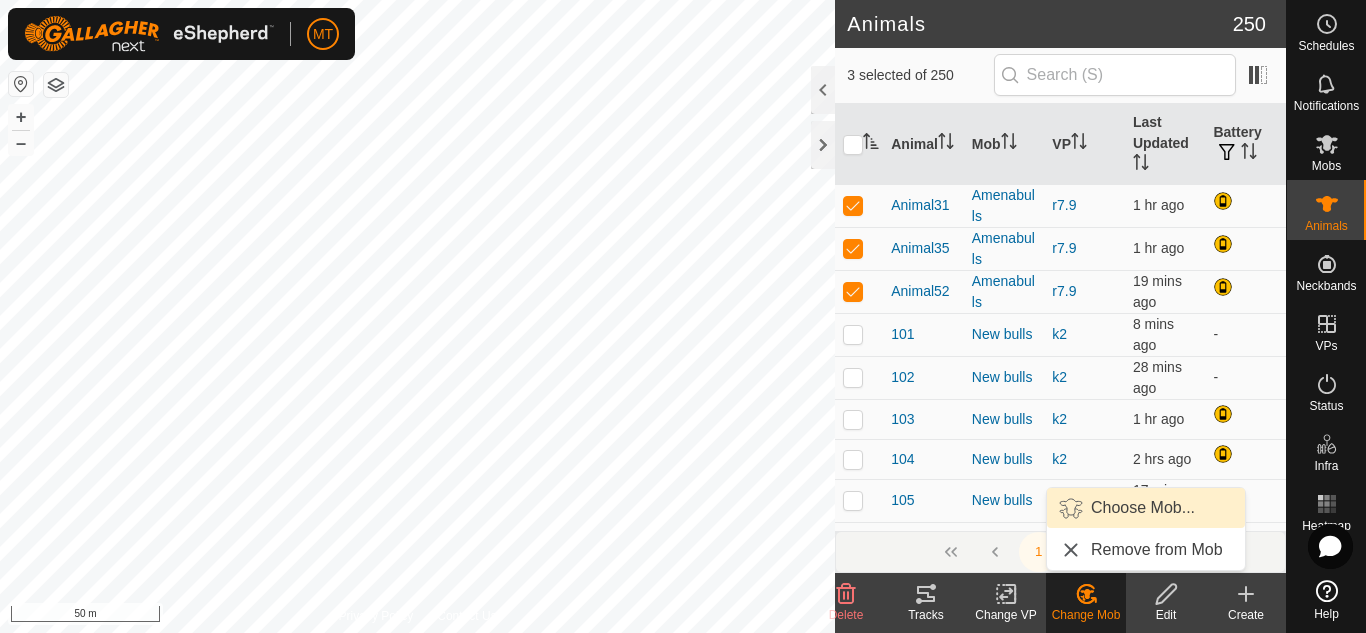click on "Choose Mob..." at bounding box center (1146, 508) 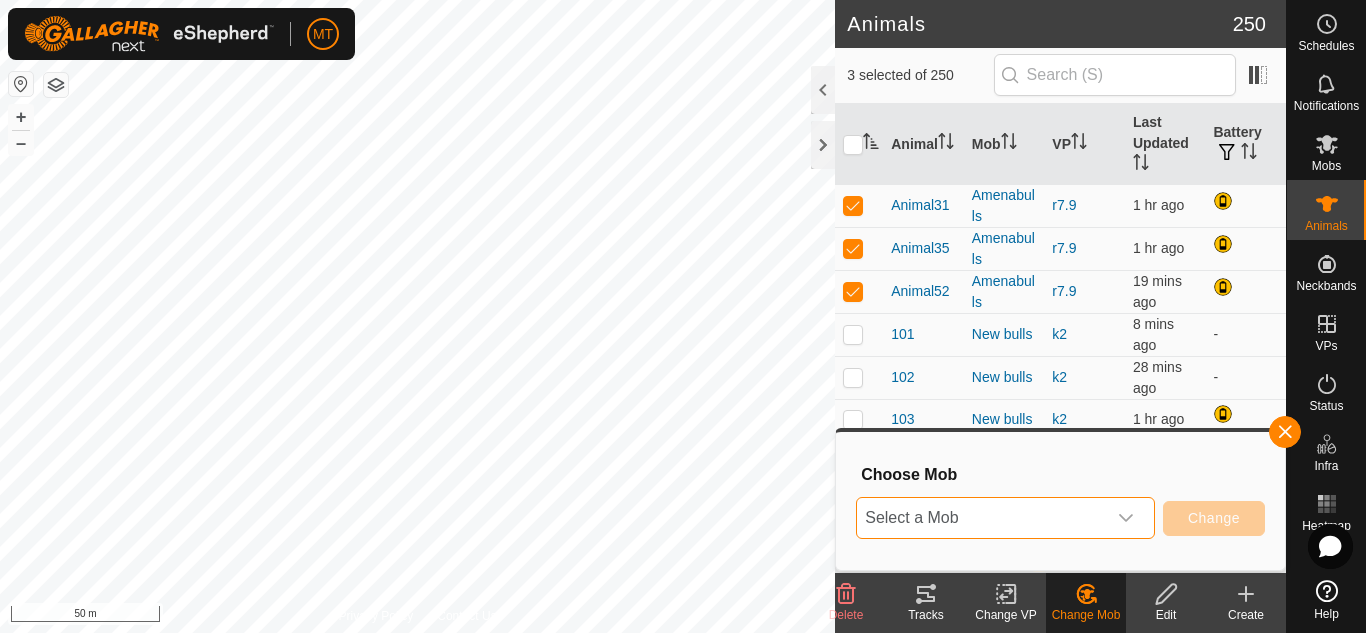 click on "Select a Mob" at bounding box center [981, 518] 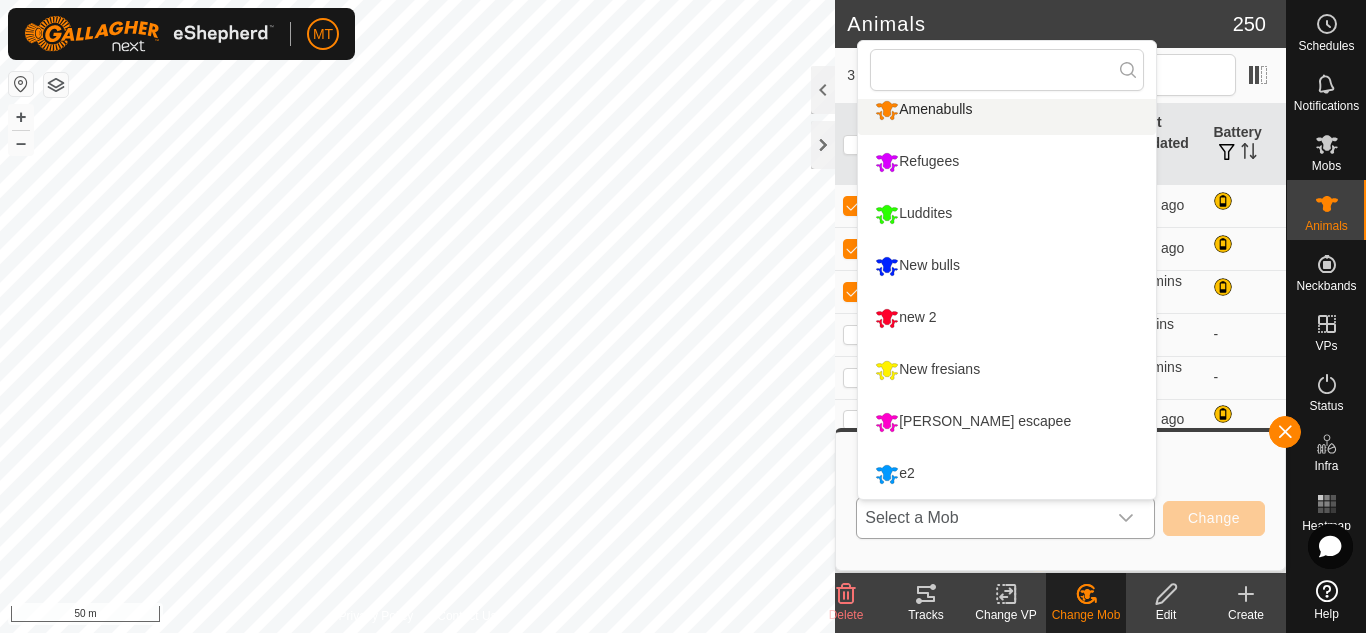 scroll, scrollTop: 0, scrollLeft: 0, axis: both 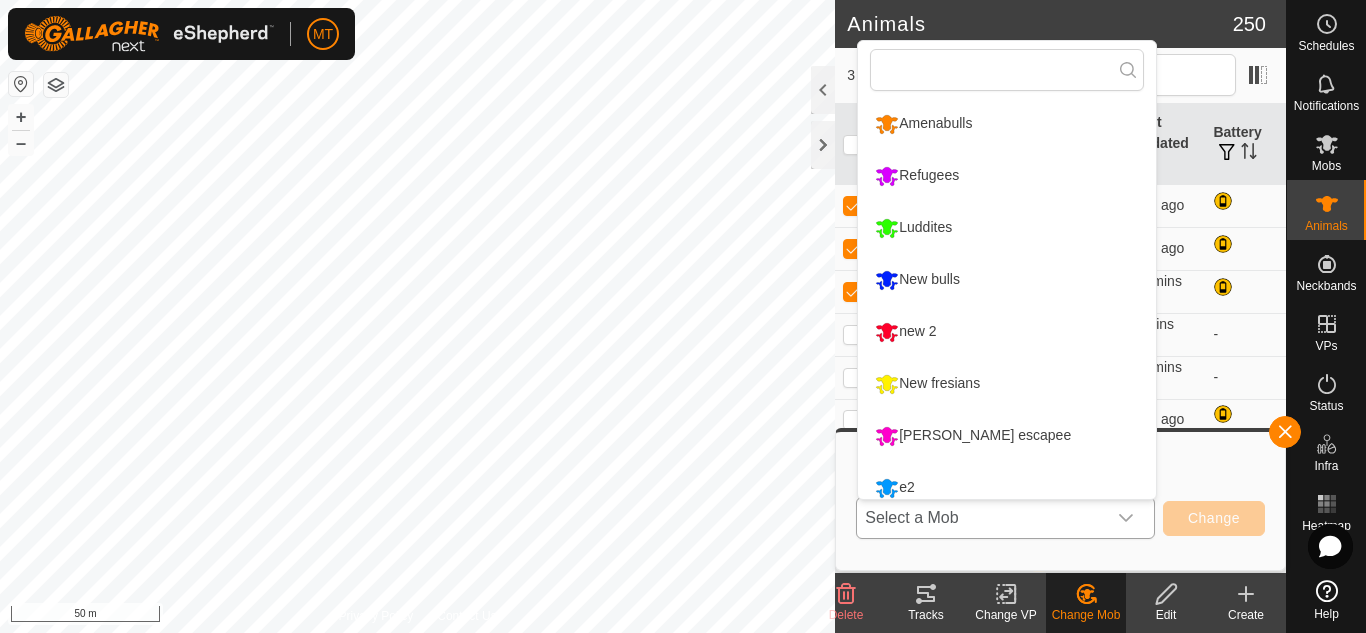 click on "Amenabulls" at bounding box center [1007, 124] 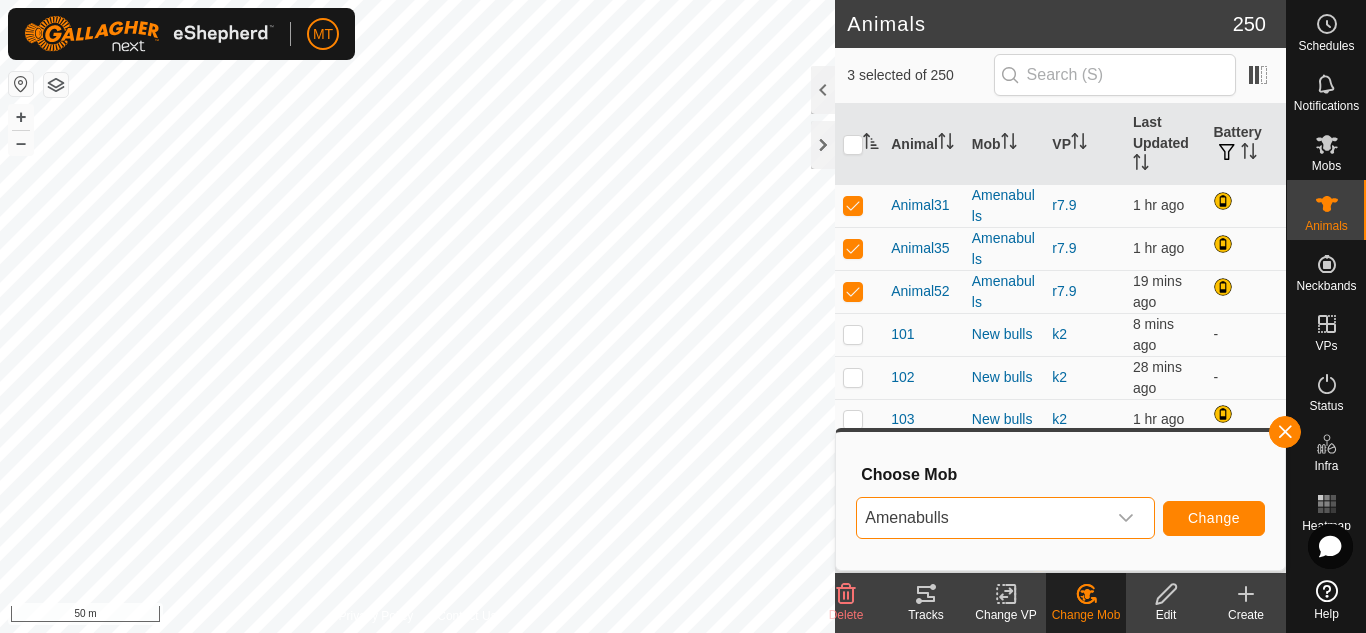 click on "Amenabulls" at bounding box center (981, 518) 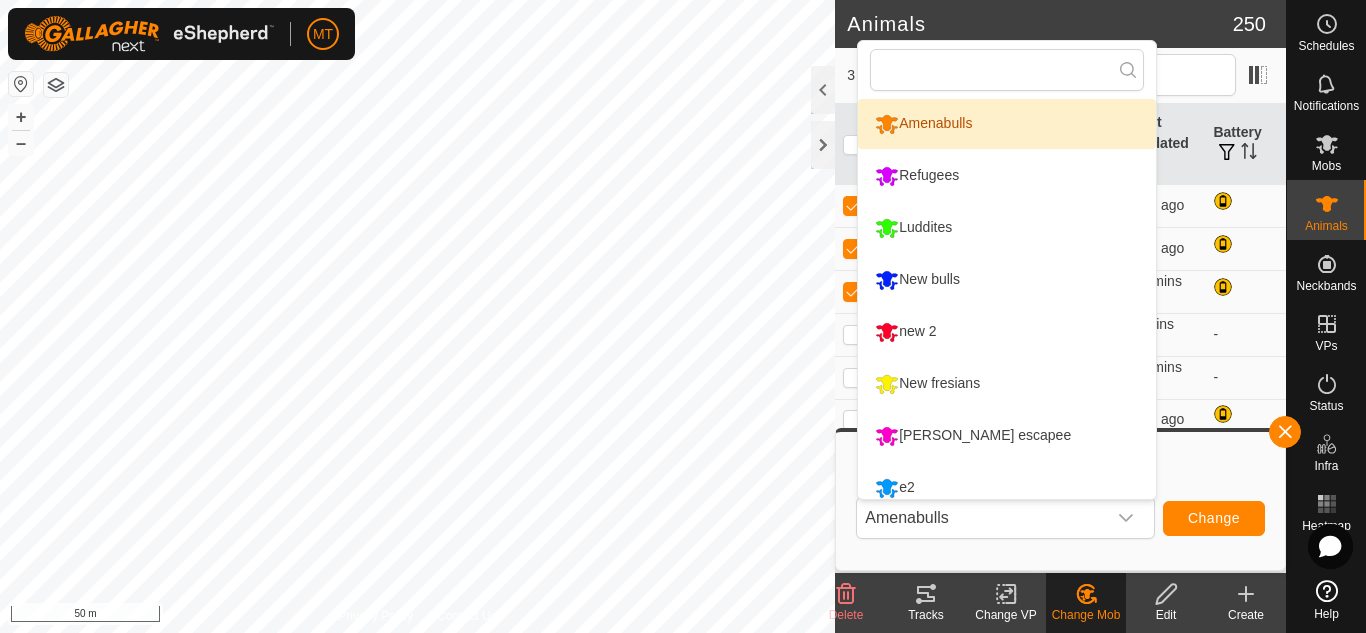 scroll, scrollTop: 14, scrollLeft: 0, axis: vertical 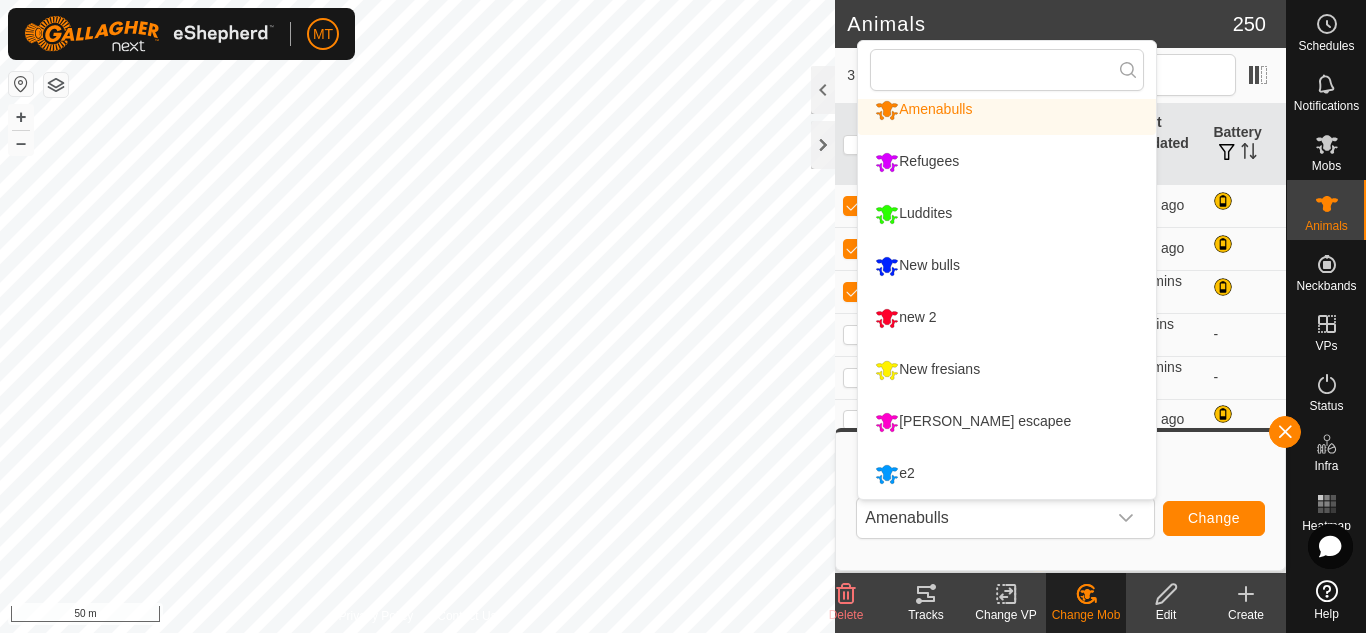 click on "[PERSON_NAME] escapee" at bounding box center [1007, 422] 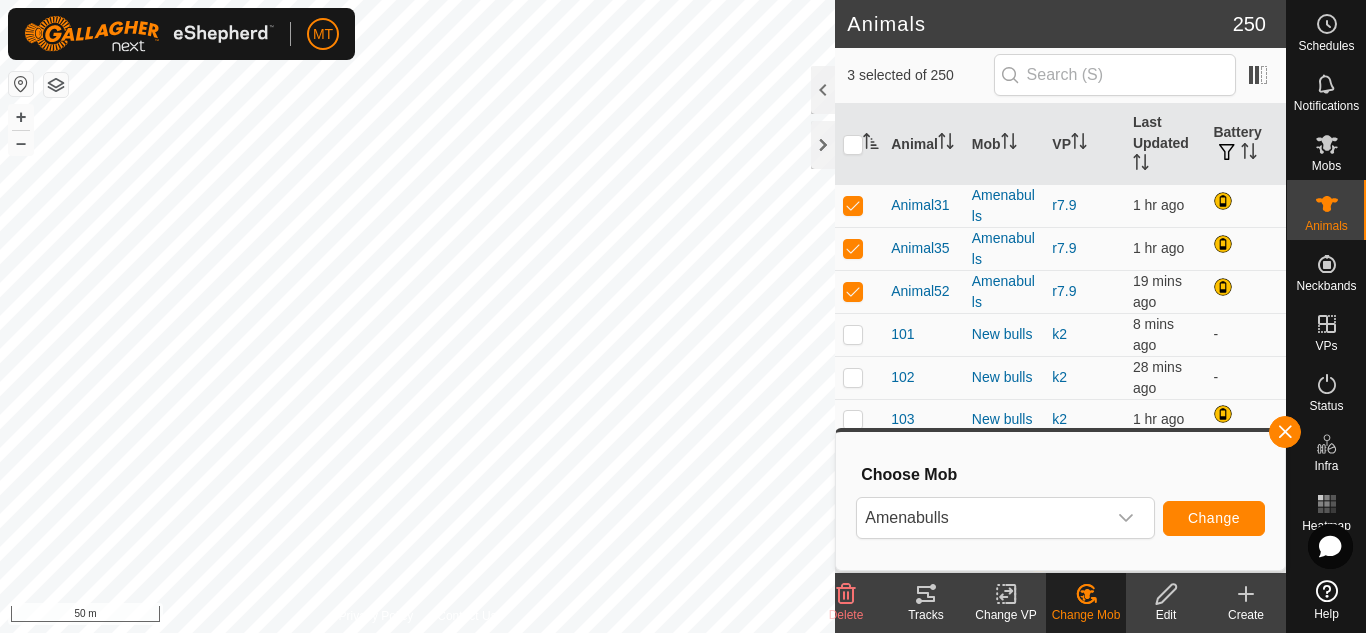 scroll, scrollTop: 0, scrollLeft: 0, axis: both 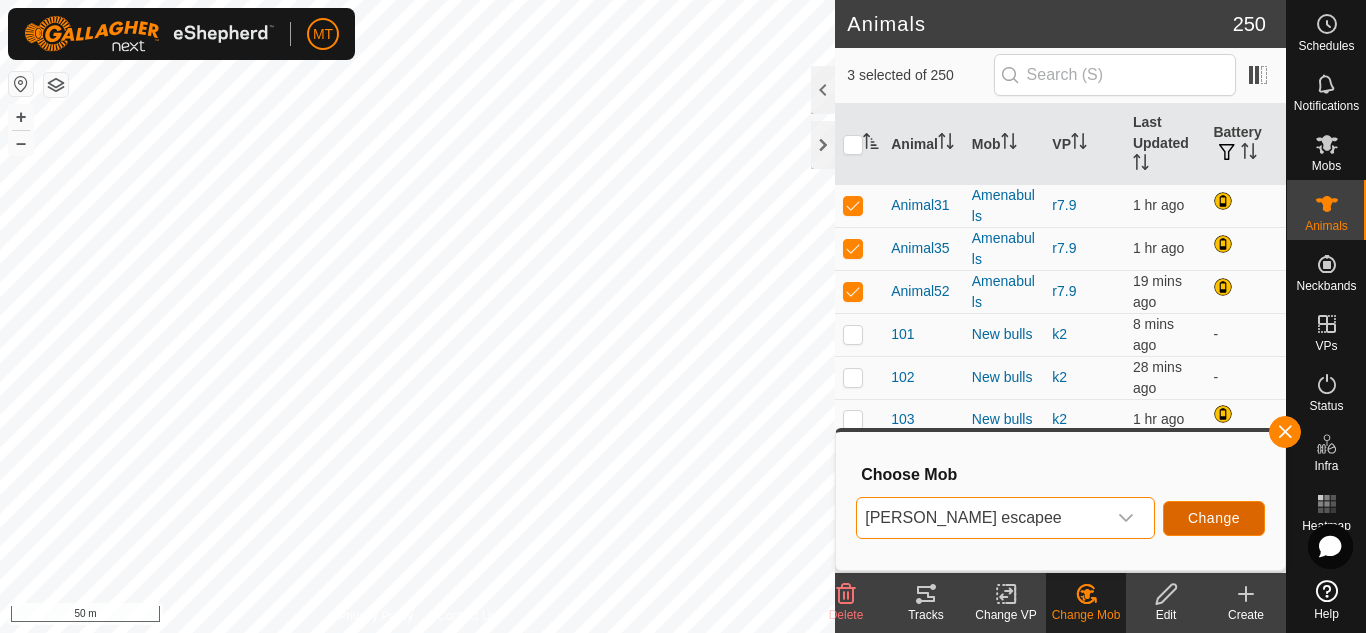 click on "Change" at bounding box center (1214, 518) 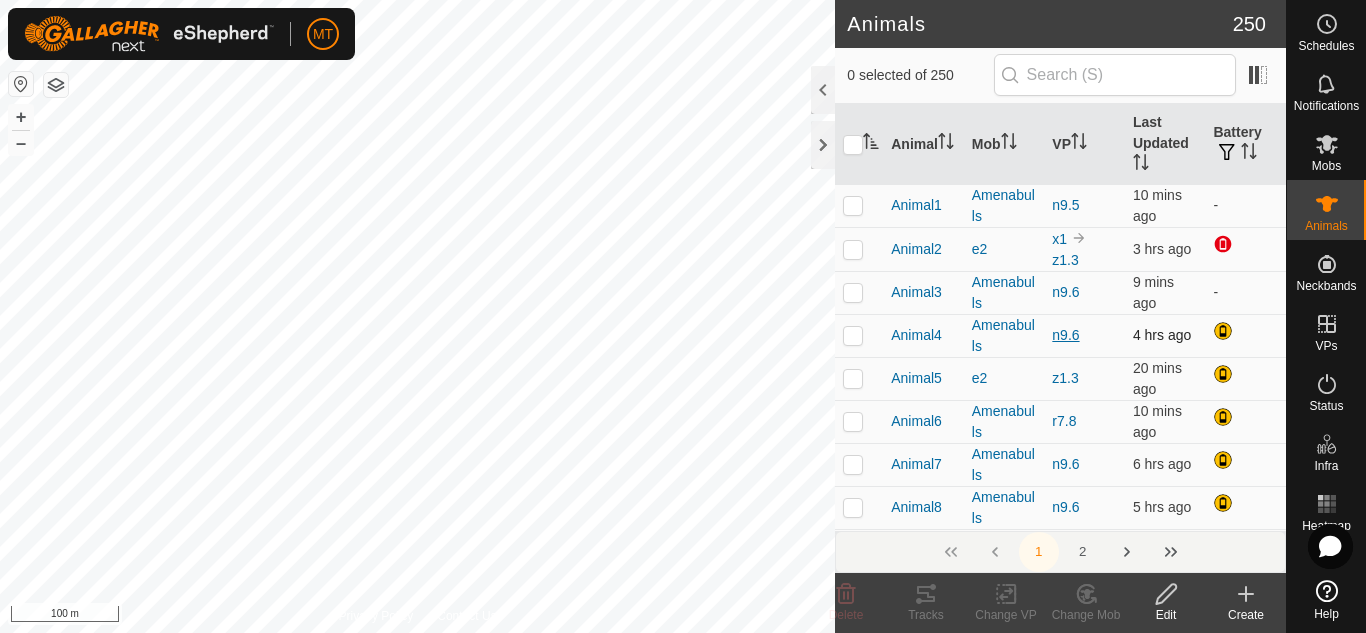 click on "n9.6" at bounding box center (1065, 335) 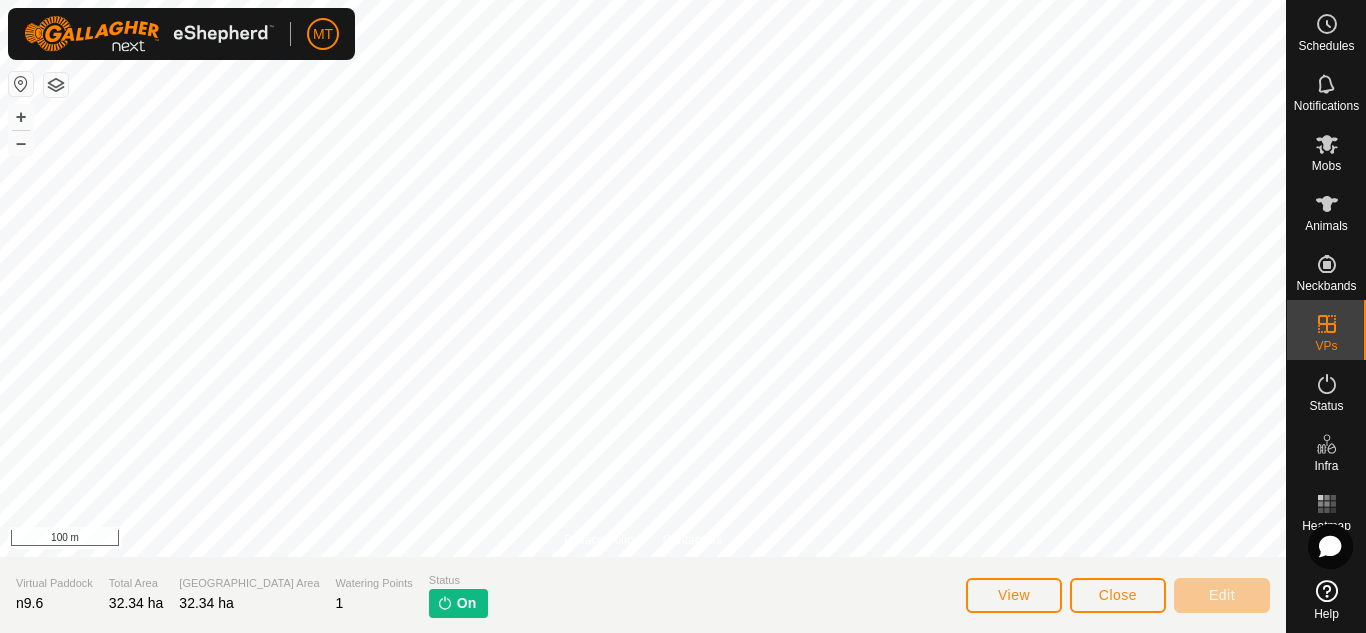 click on "Mobs" at bounding box center [1326, 150] 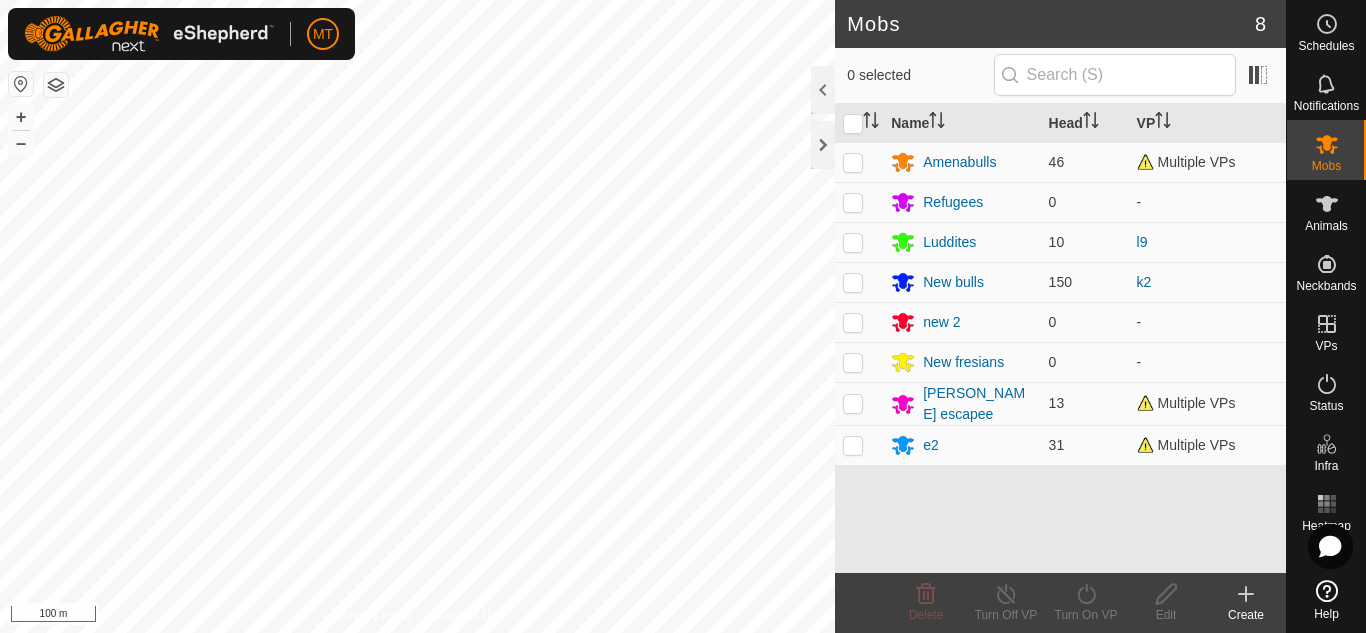 click on "142
3424760362
New bulls
k2 + – ⇧ i 100 m" at bounding box center [417, 316] 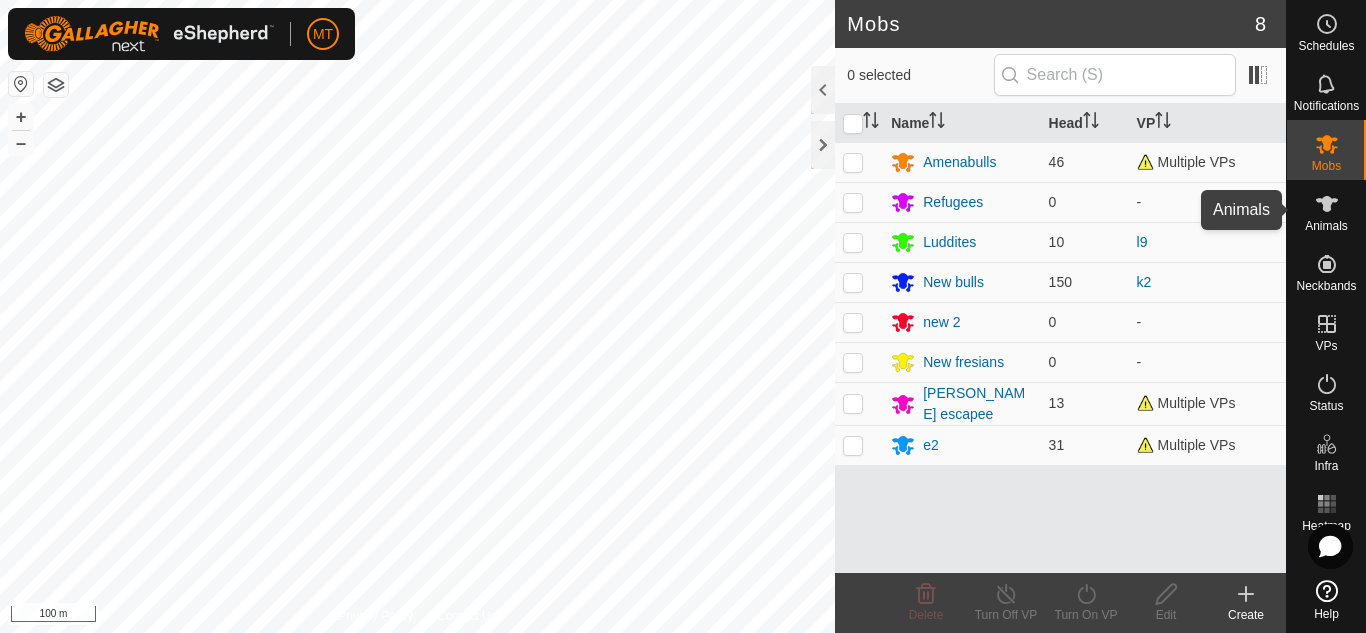 click 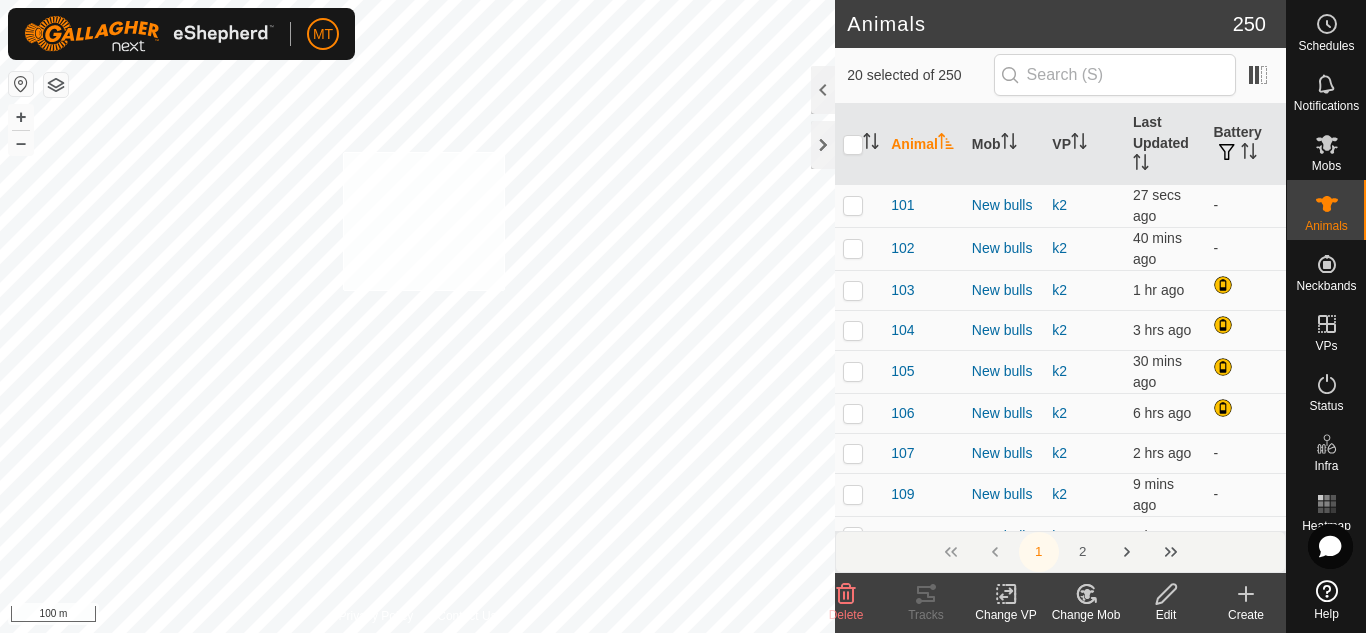 scroll, scrollTop: 0, scrollLeft: 0, axis: both 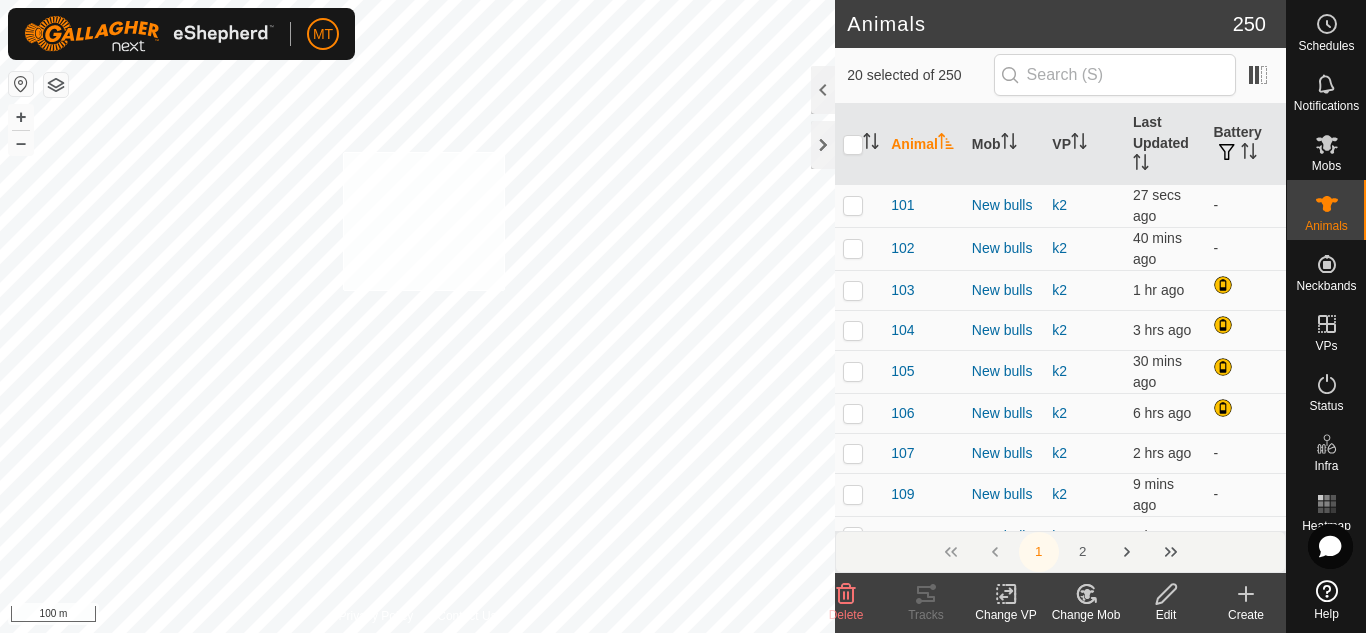 checkbox on "true" 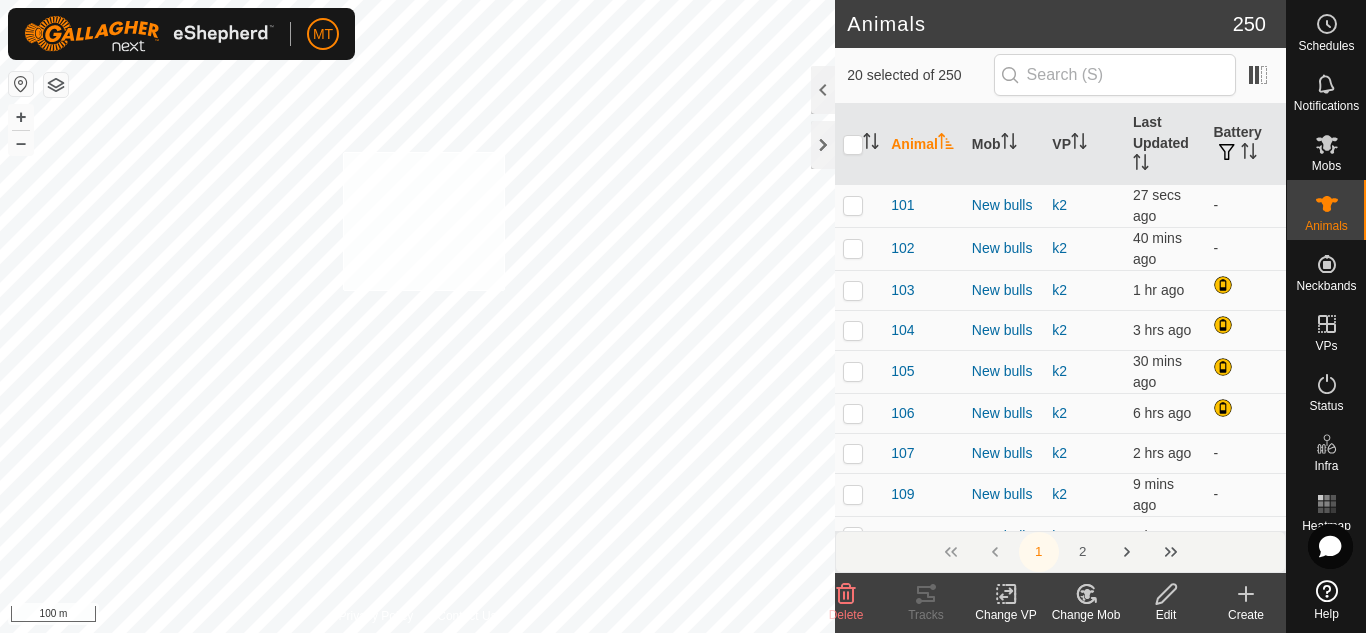 checkbox on "true" 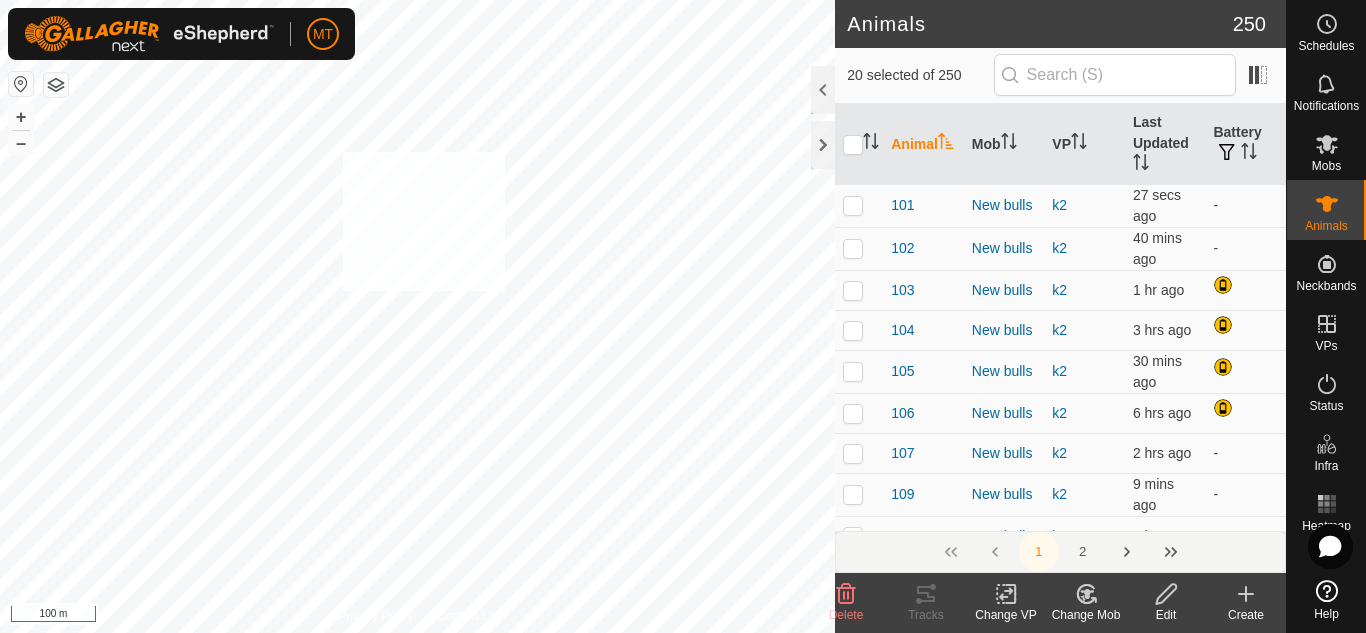 checkbox on "true" 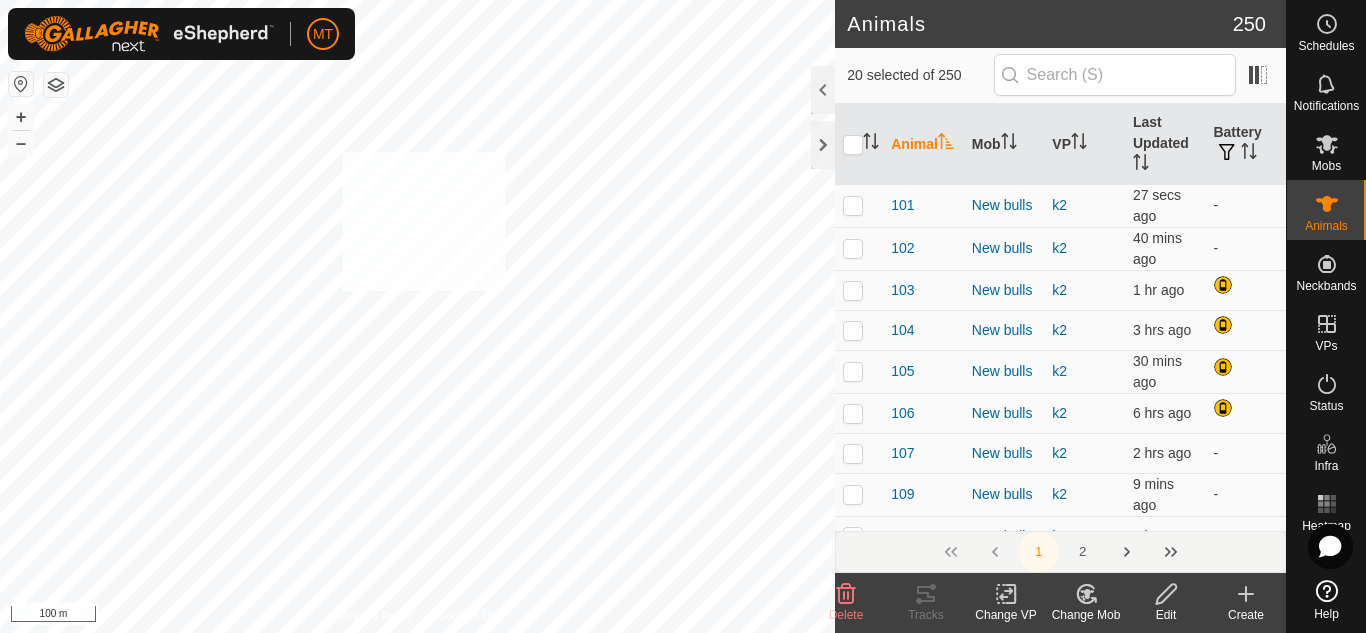 checkbox on "true" 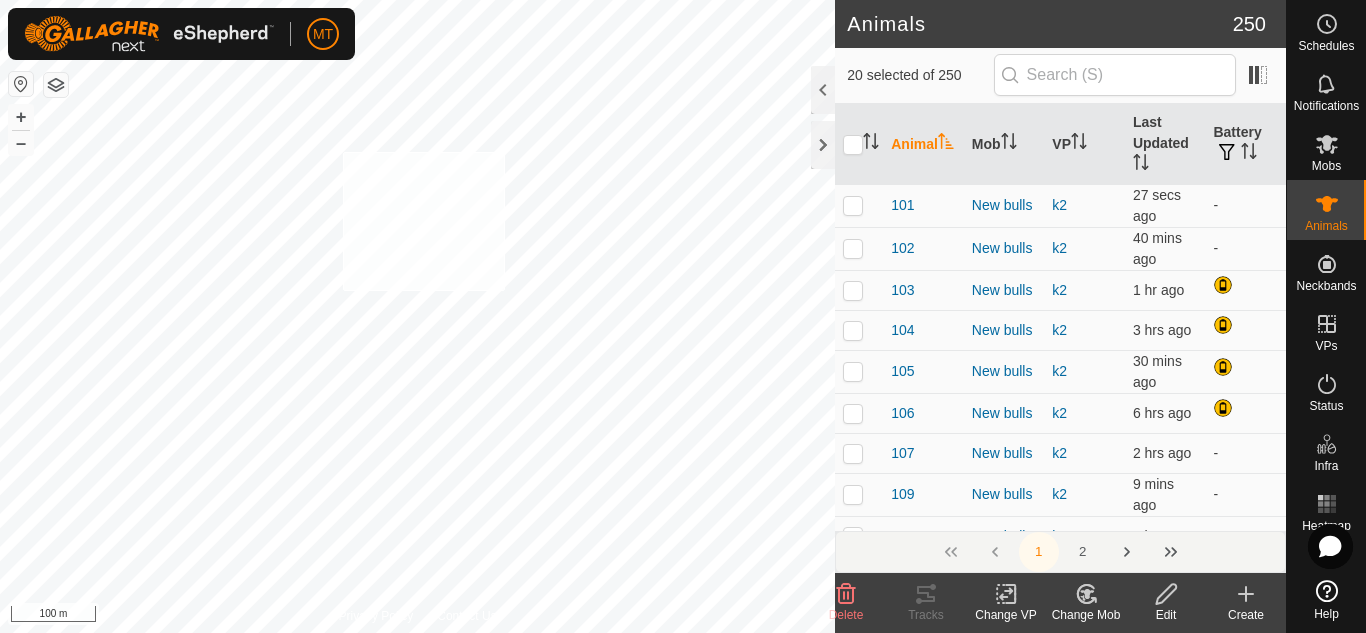 checkbox on "true" 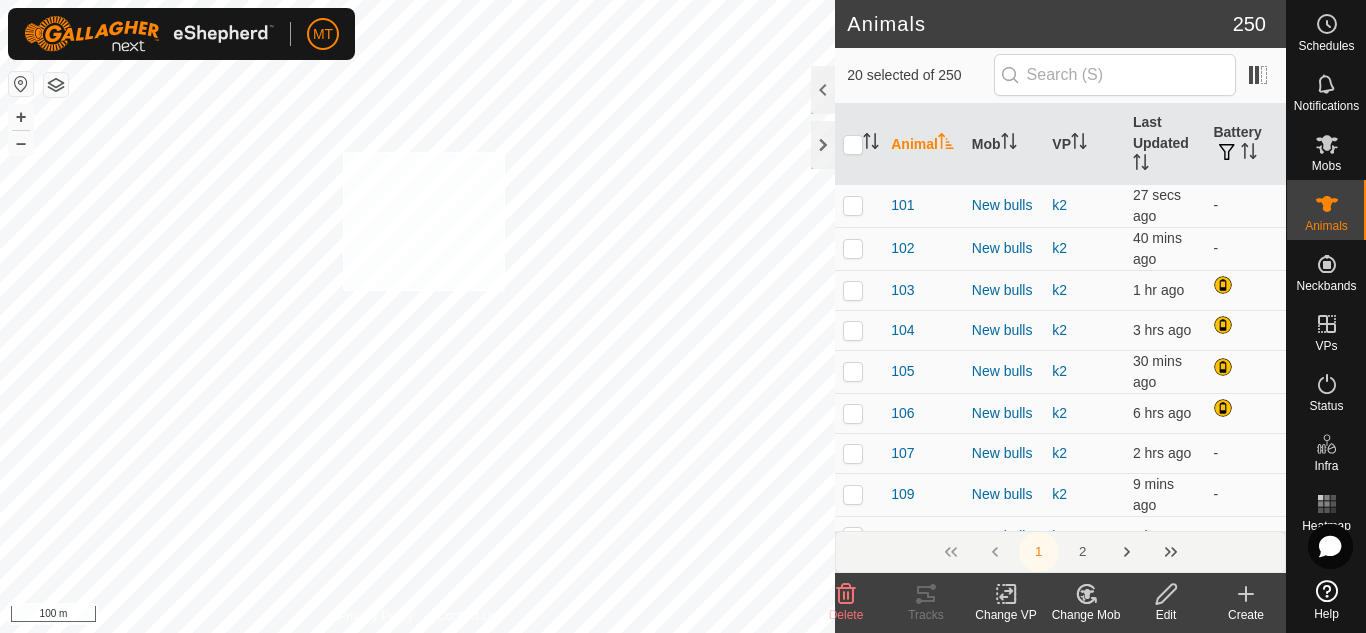 checkbox on "true" 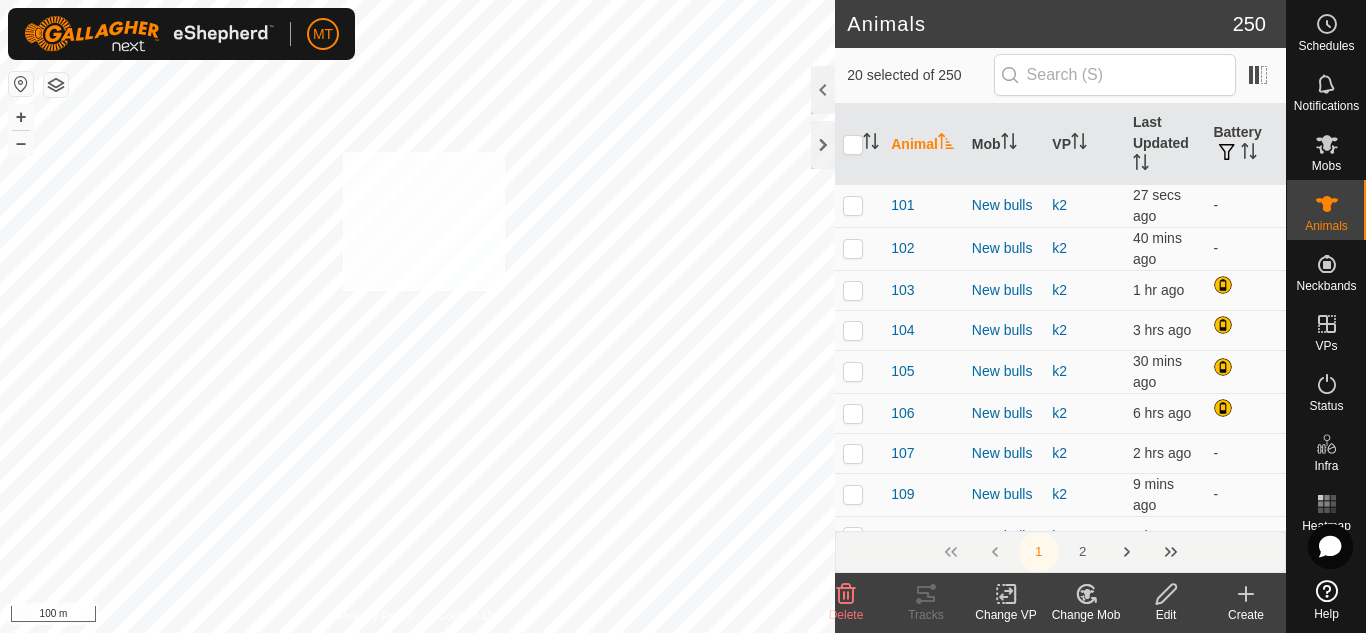 checkbox on "true" 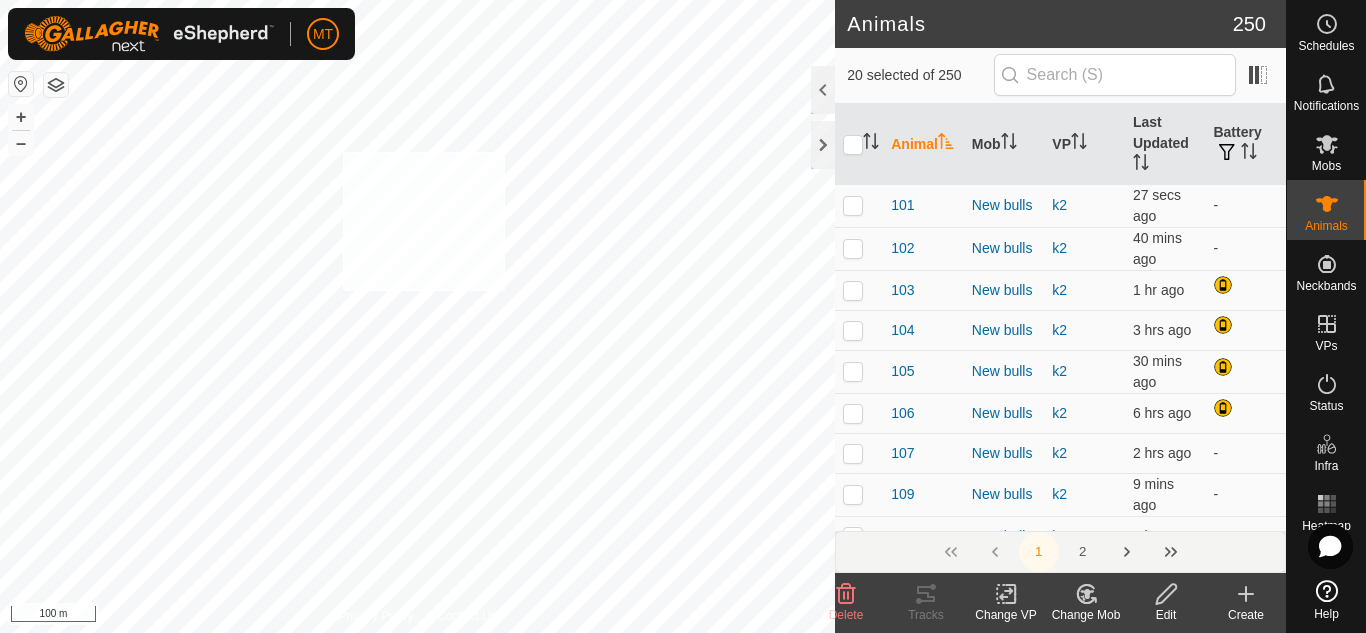 checkbox on "true" 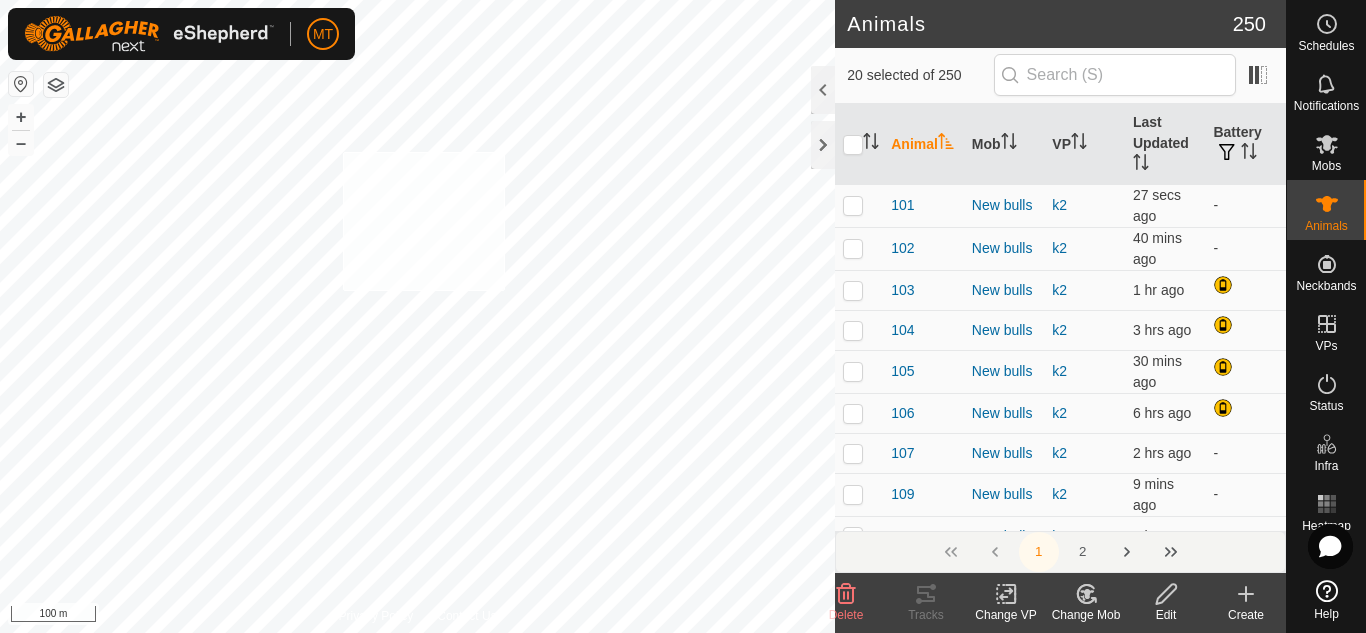 checkbox on "true" 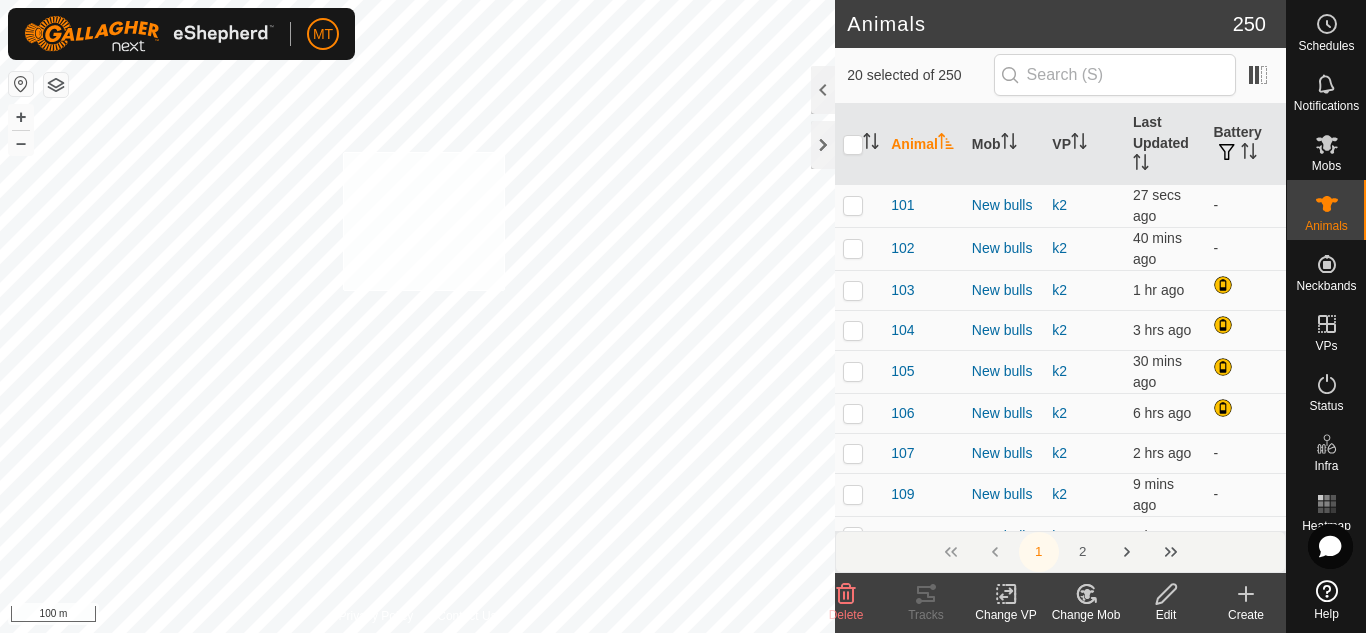 checkbox on "true" 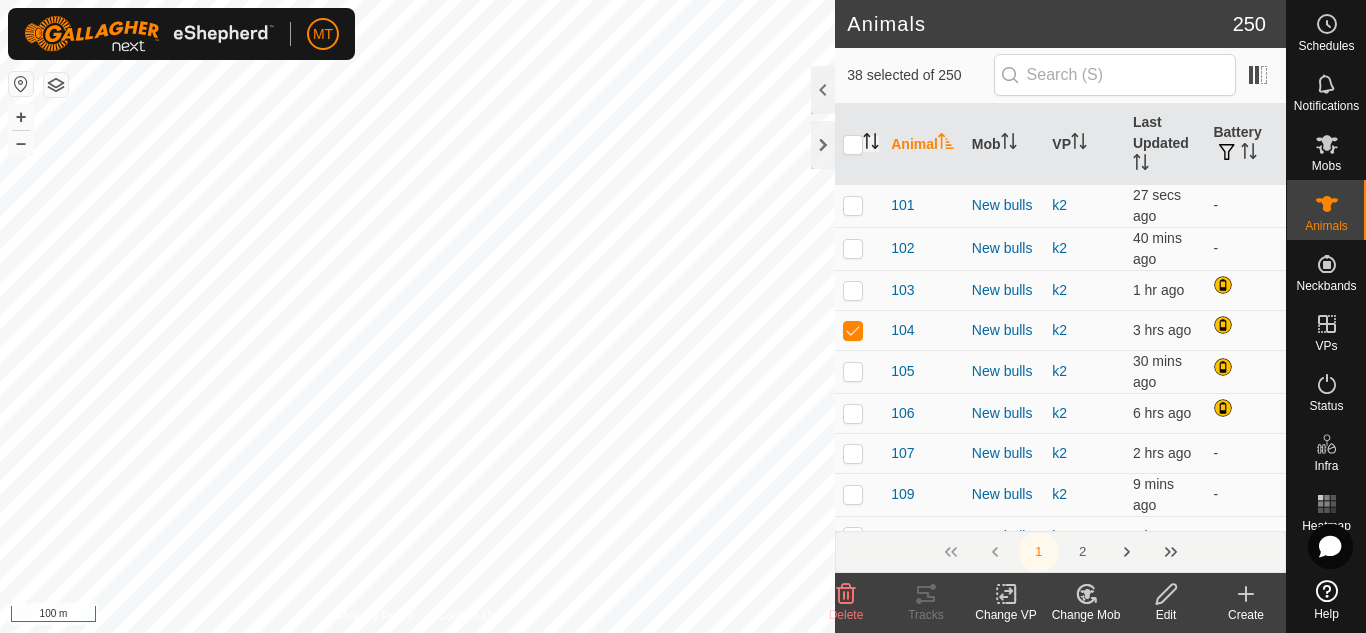 click 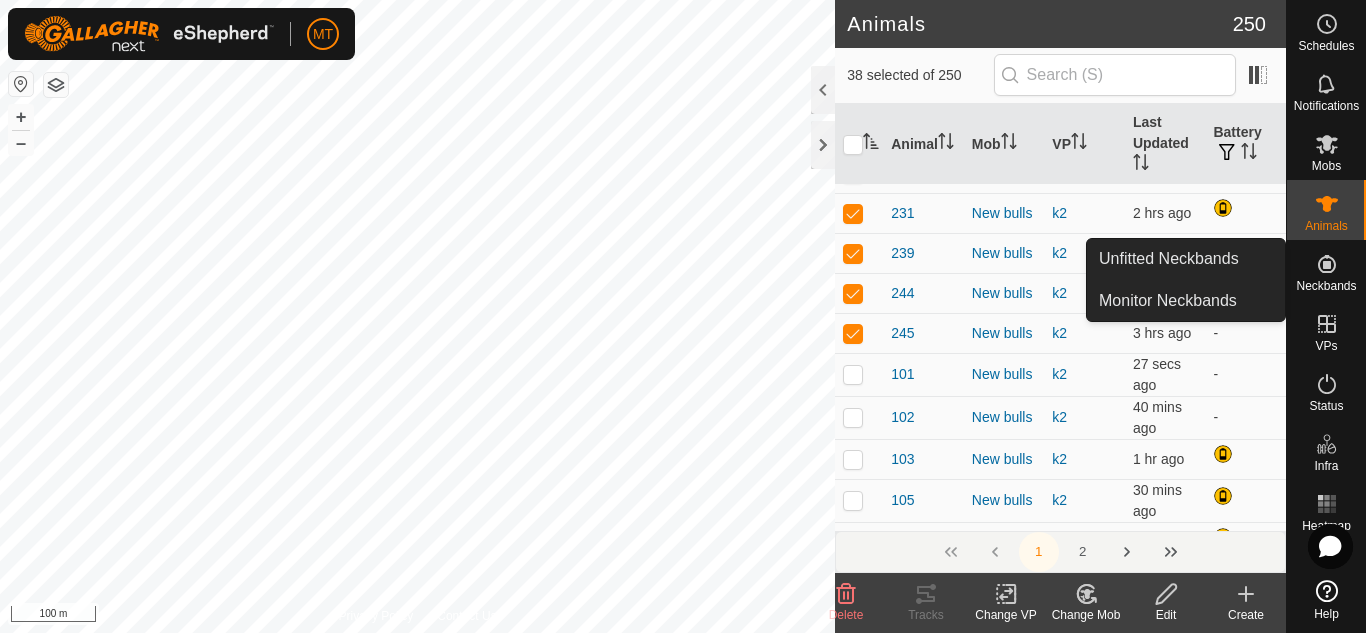 scroll, scrollTop: 1358, scrollLeft: 0, axis: vertical 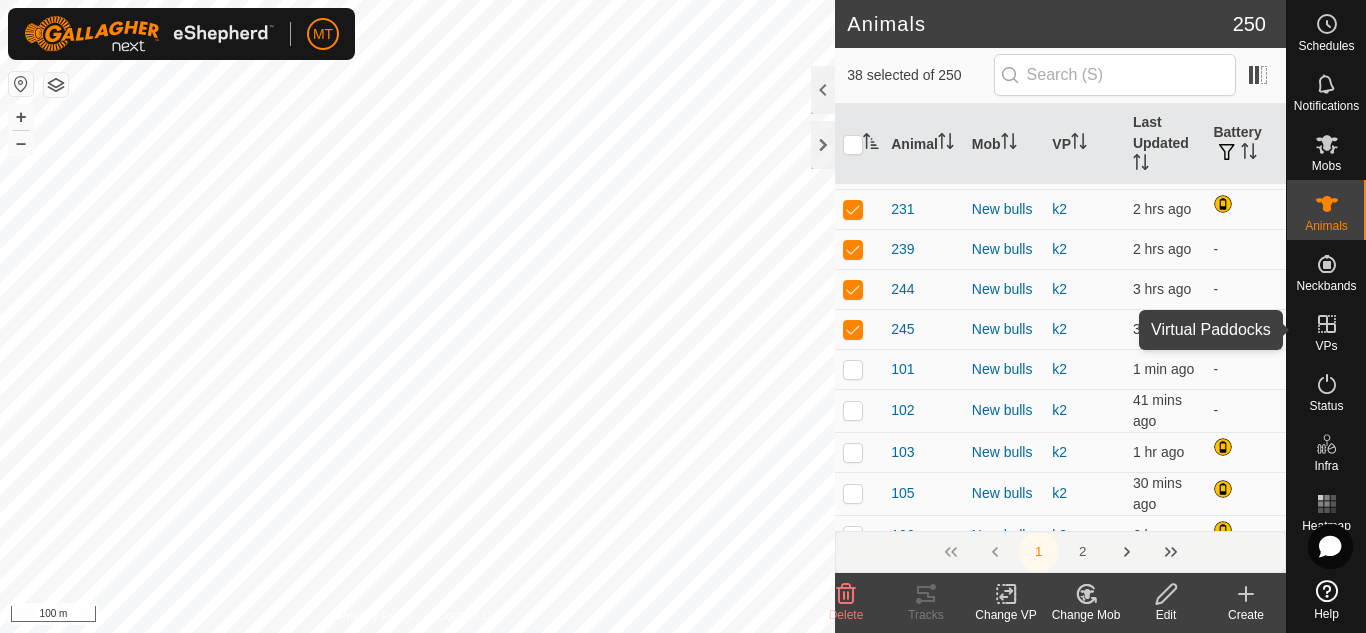click on "VPs" at bounding box center (1326, 346) 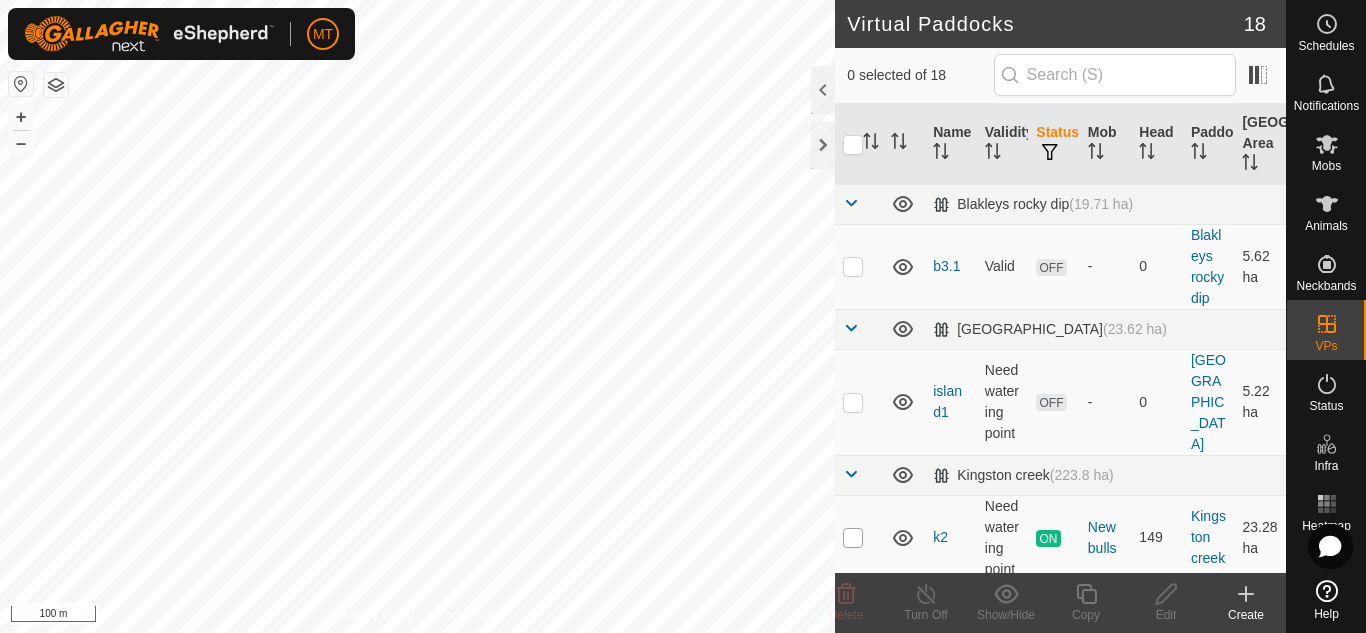 click at bounding box center (853, 538) 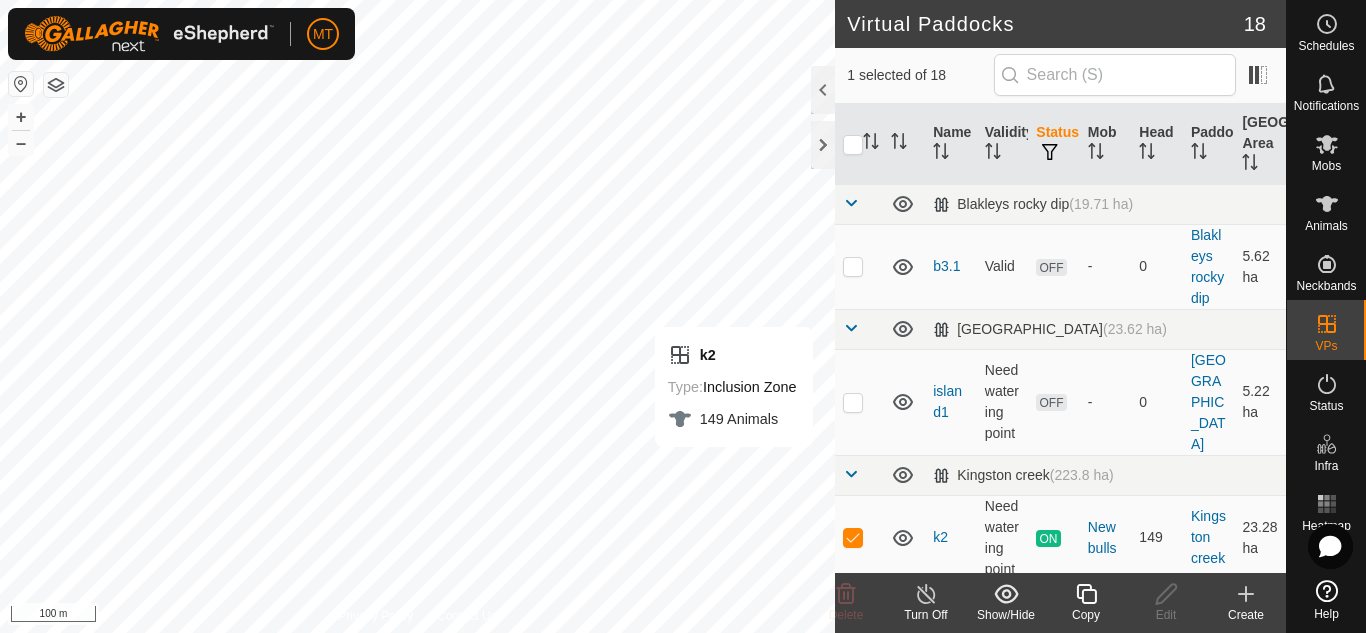 click 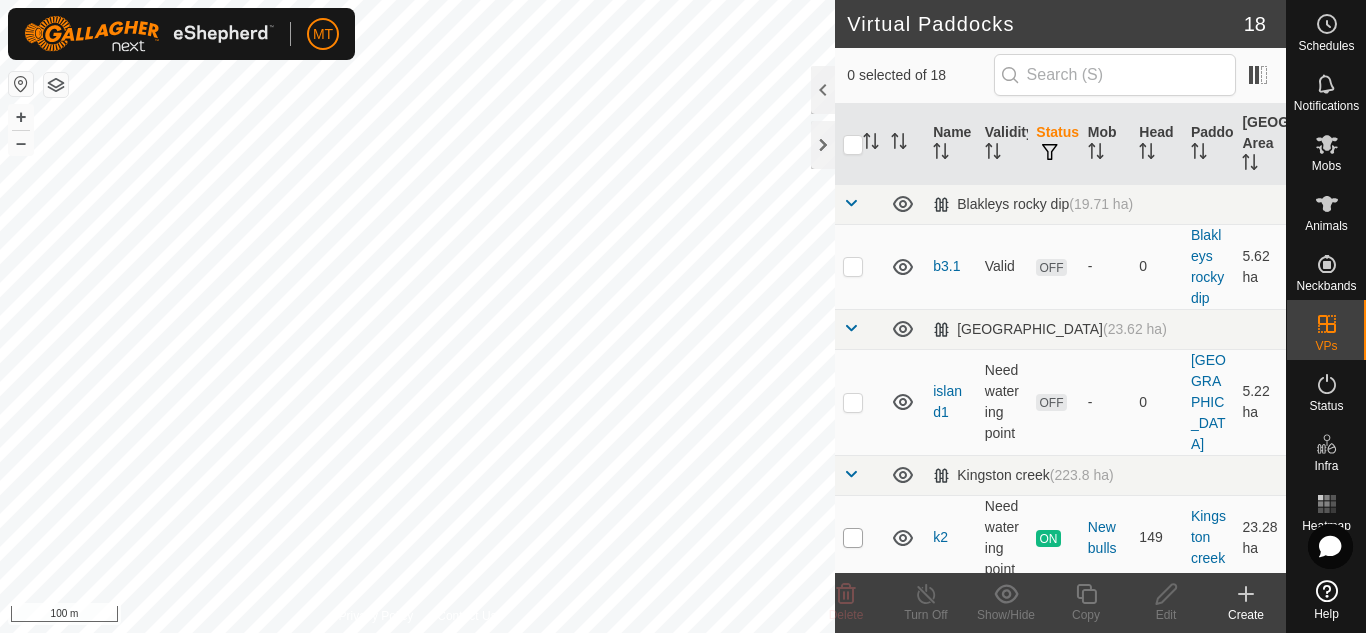 click at bounding box center (853, 538) 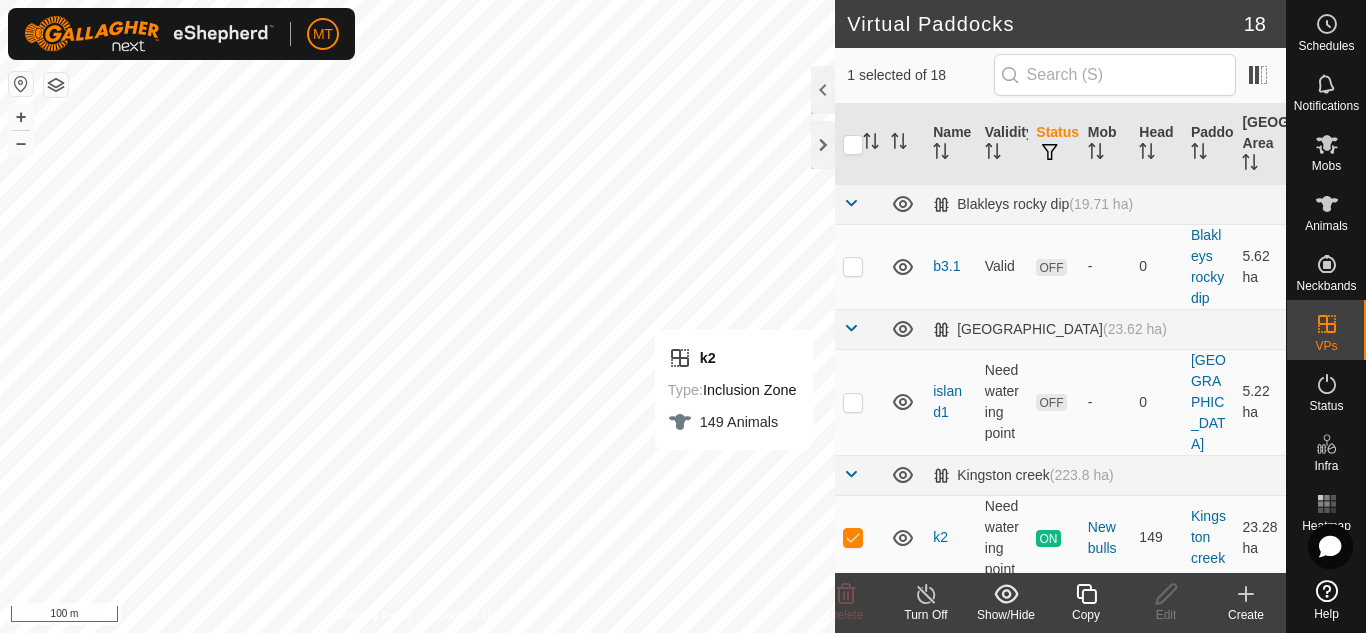 click 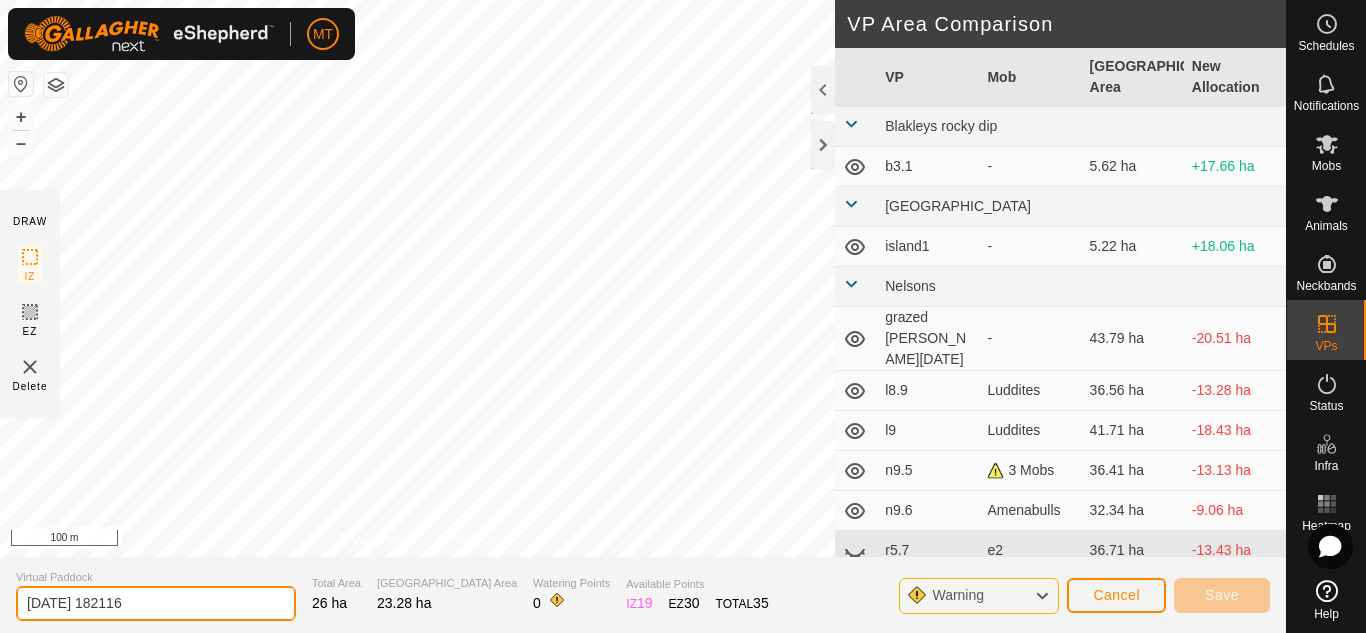 drag, startPoint x: 192, startPoint y: 603, endPoint x: 0, endPoint y: 595, distance: 192.1666 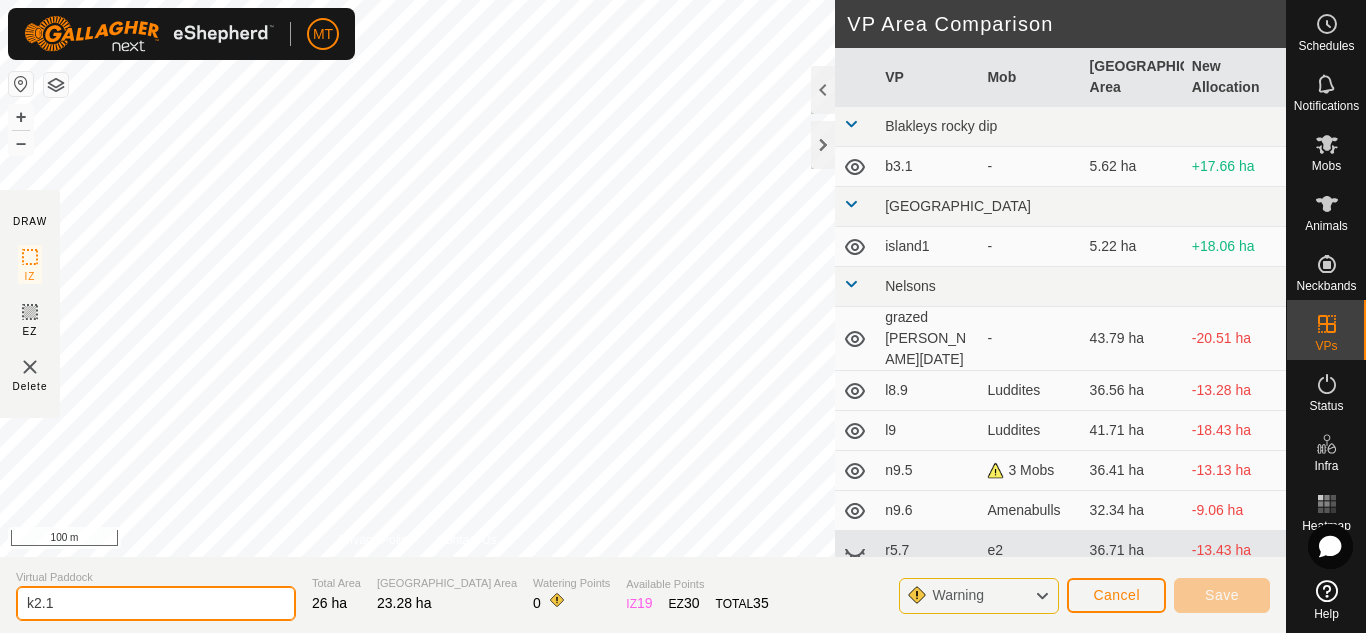 type on "k2.1" 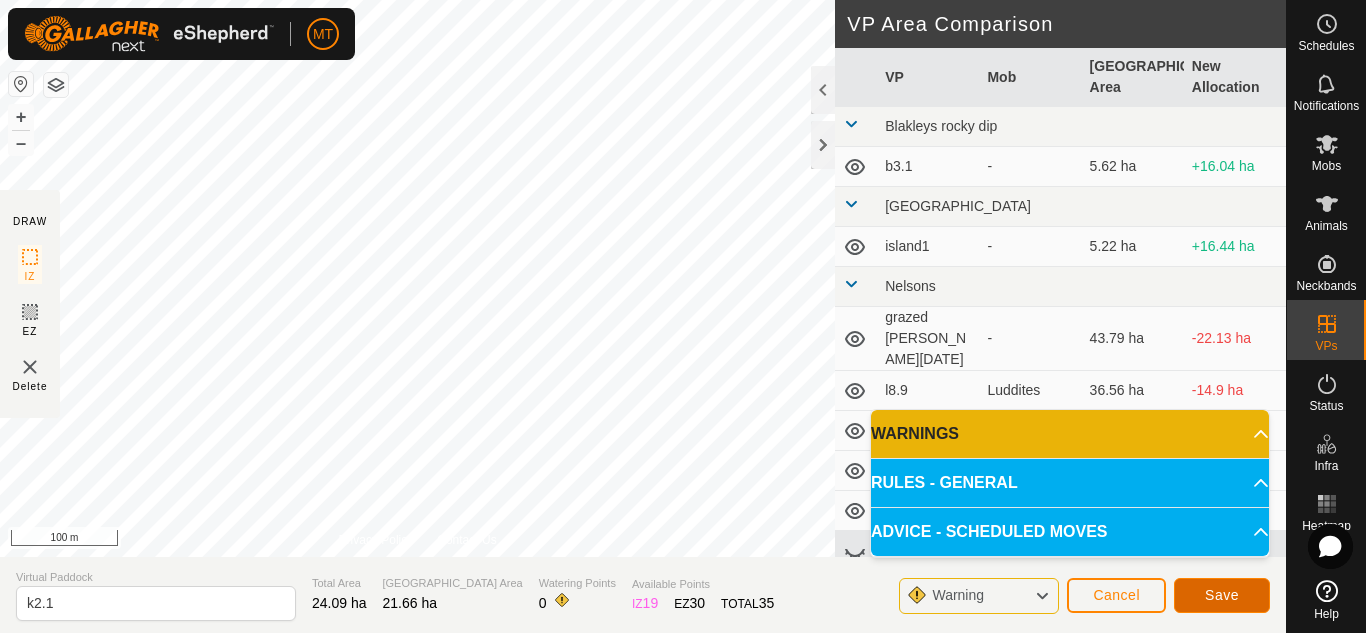 click on "Save" 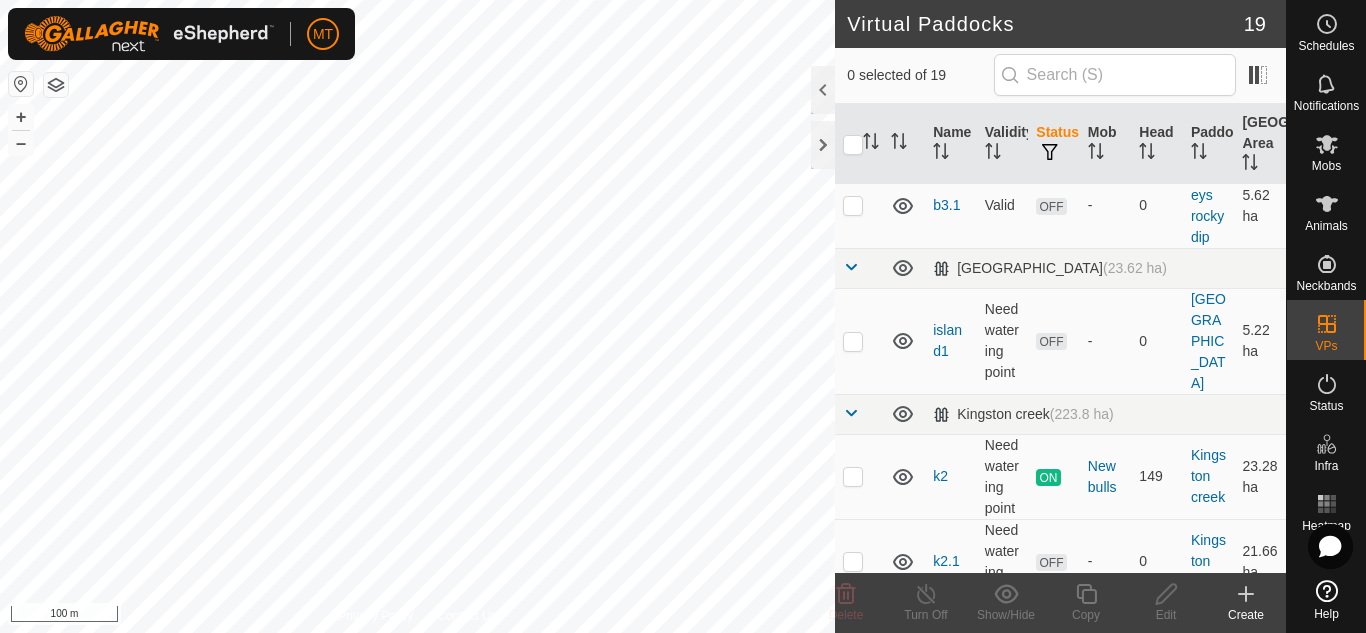 scroll, scrollTop: 72, scrollLeft: 0, axis: vertical 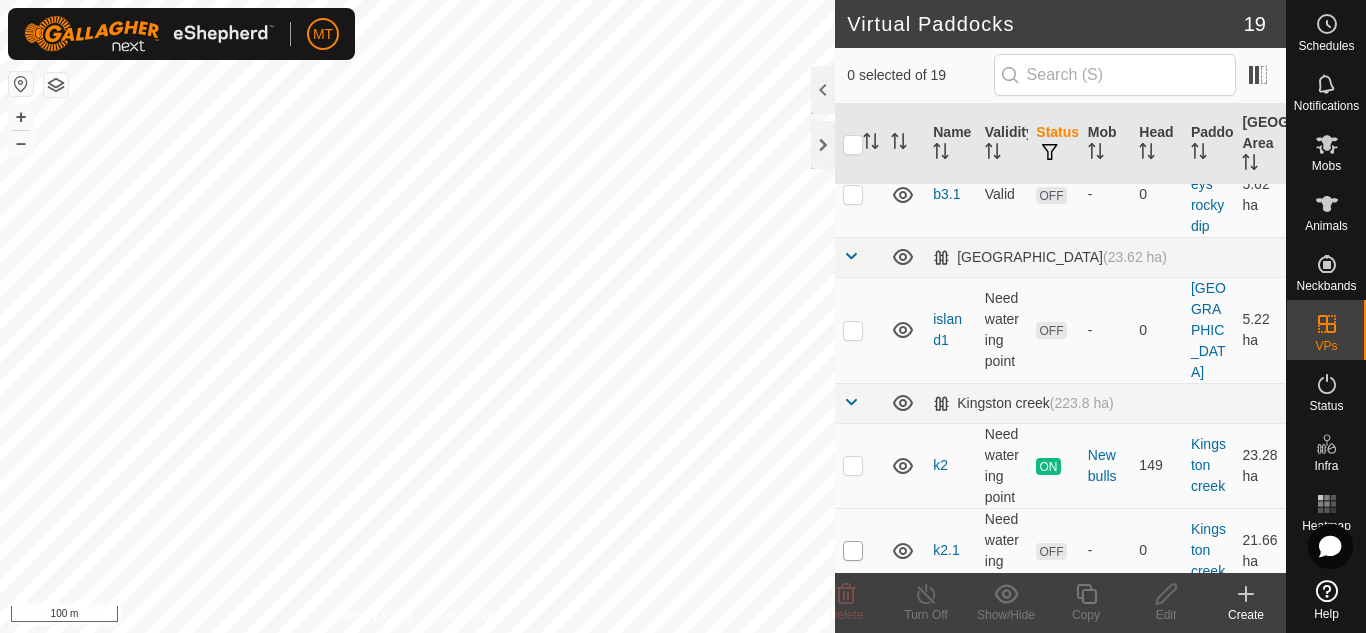 click at bounding box center [853, 551] 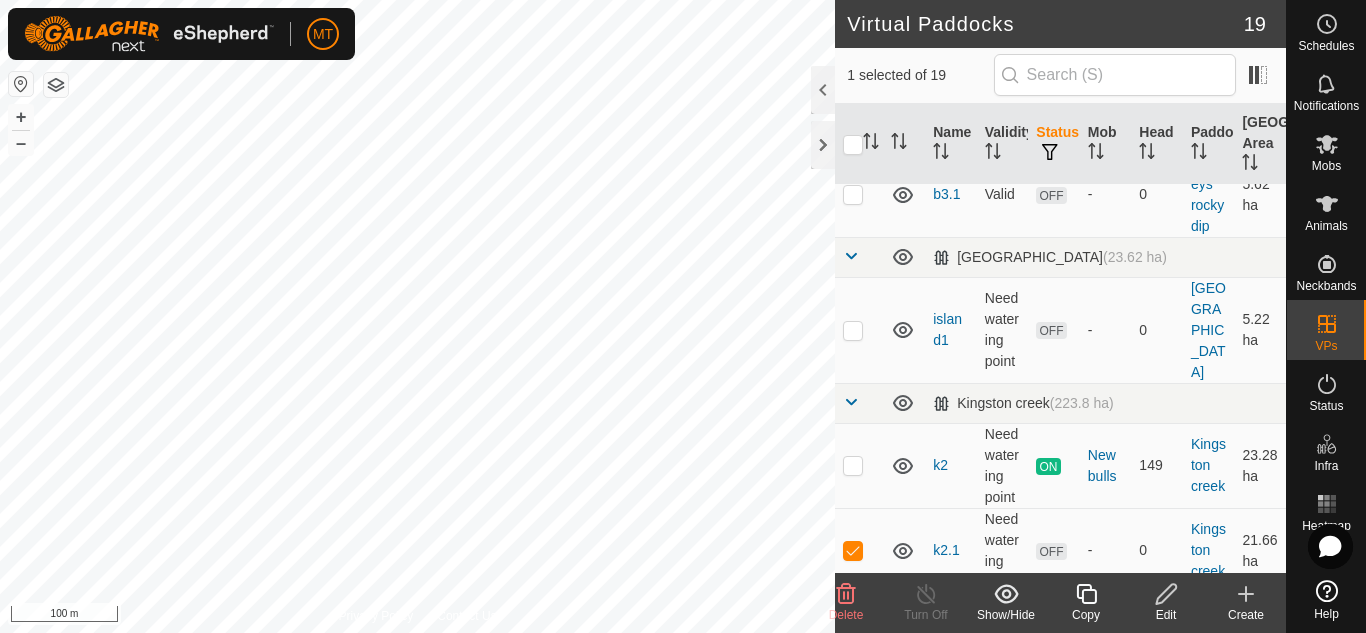click on "Edit" 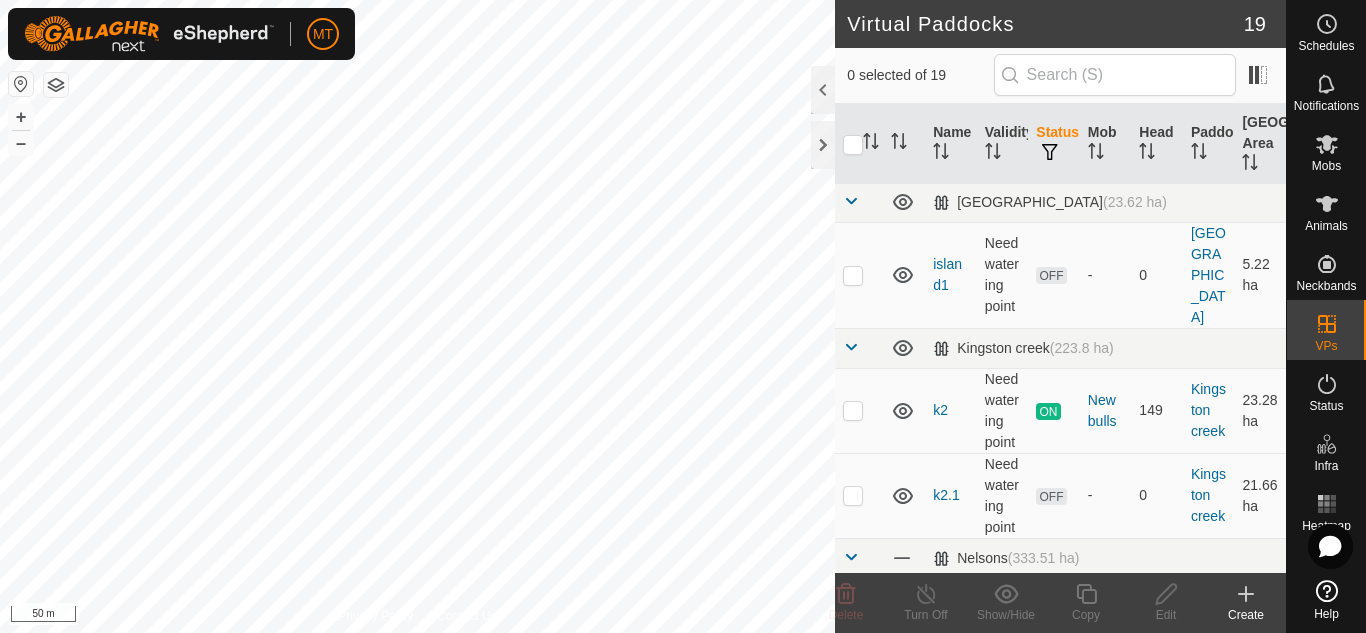 scroll, scrollTop: 155, scrollLeft: 0, axis: vertical 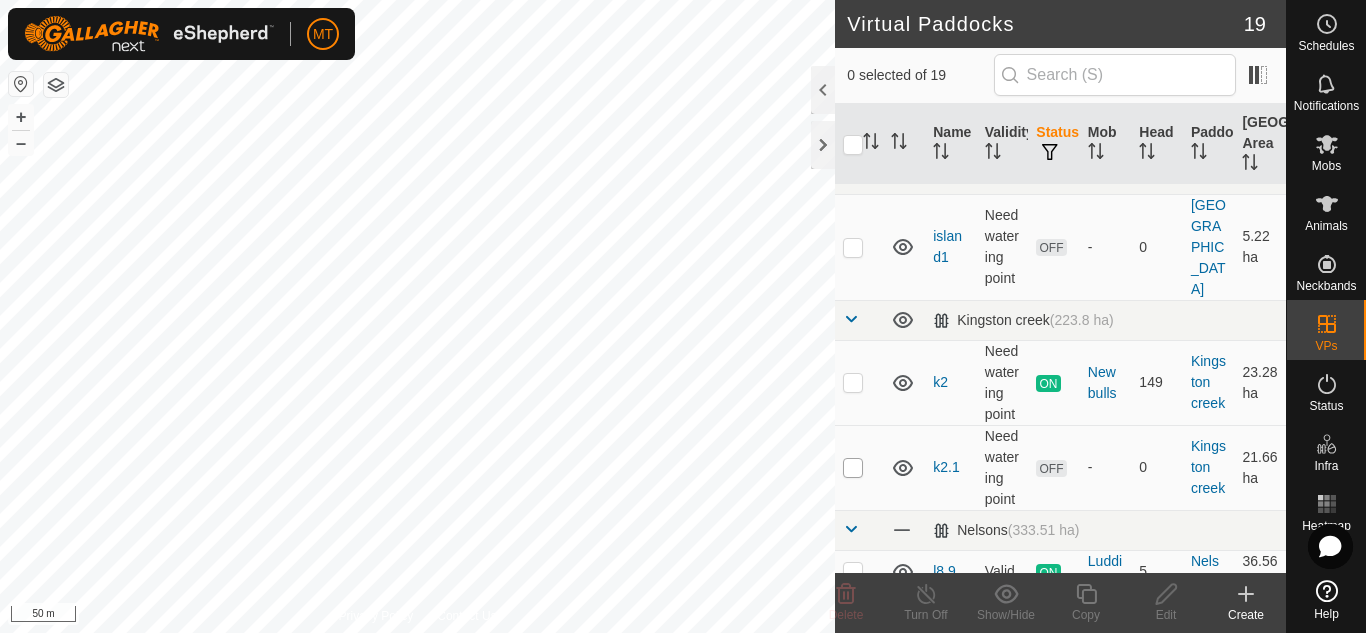 click at bounding box center [853, 468] 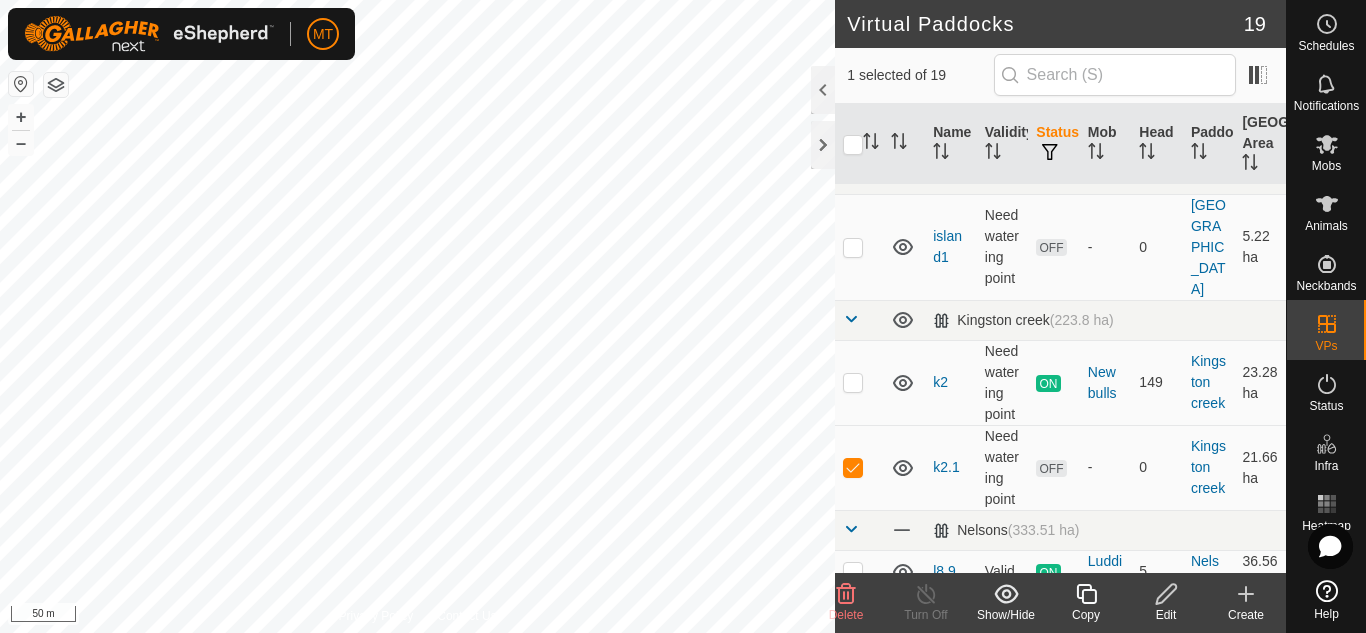 click 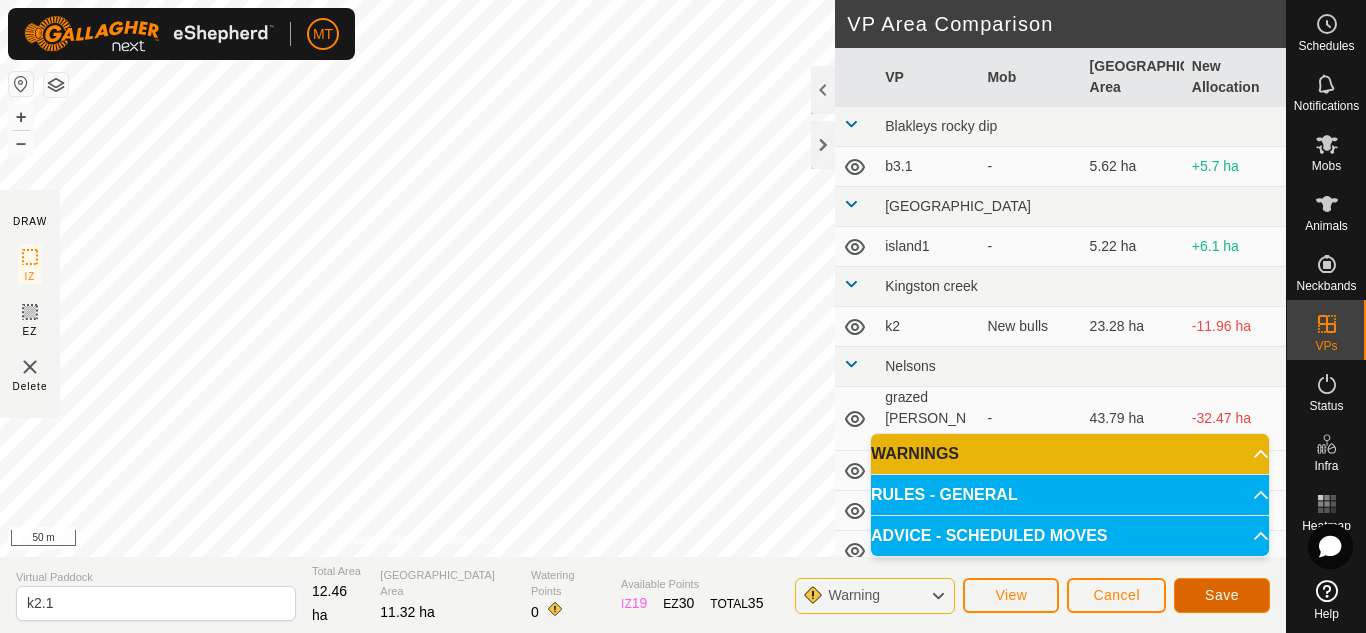 click on "Save" 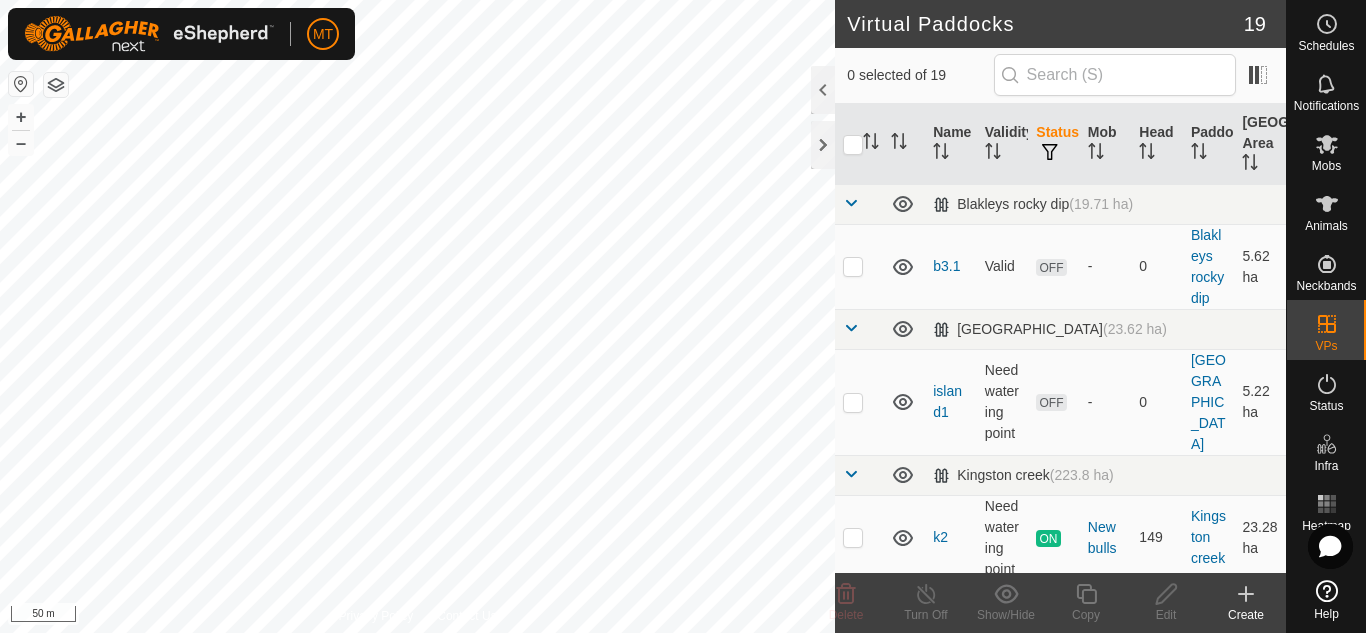 click on "Virtual Paddocks 19 0 selected of 19     Name   Validity   Status   [GEOGRAPHIC_DATA]   Paddock   [GEOGRAPHIC_DATA] Area   [GEOGRAPHIC_DATA] rocky dip   (19.71 ha) b3.1  Valid  OFF  -   0   Blakleys rocky dip   5.62 ha   [GEOGRAPHIC_DATA]   (23.62 ha) island1  Need watering point  OFF  -   0   [GEOGRAPHIC_DATA]   5.22 ha   [GEOGRAPHIC_DATA]   (223.8 ha) k2  Need watering point  ON  New bulls   149   [GEOGRAPHIC_DATA]   23.28 ha  k2.1  Need watering point  OFF  -   0   [GEOGRAPHIC_DATA]   11.32 ha   Nelsons   (333.51 ha) l8.9  Valid  ON  Luddites   5   Nelsons   36.56 ha  l9  Valid  ON  Luddites   10   Nelsons   41.71 ha  n9.5  Valid  ON  3 Mobs   4   Nelsons   36.41 ha  n9.6  Valid  ON  Amenabulls   39   [PERSON_NAME]   32.34 ha  r5.7  Valid  ON  e2   1   Nelsons   36.71 ha  r7.6  Valid  ON  e2   1   Nelsons   39.7 ha  r7.8  Valid  ON  3 Mobs   11   Nelsons   43.87 ha  r7.9  Valid  ON  2 Mobs   12   Nelsons   45.62 ha  x1  Valid  ON  2 Mobs   2   Nelsons   50.63 ha  z1.1  Valid  ON  e2   1   Nelsons   54.37 ha  z1.3  Valid  ON  3 Mobs   32  OFF +" 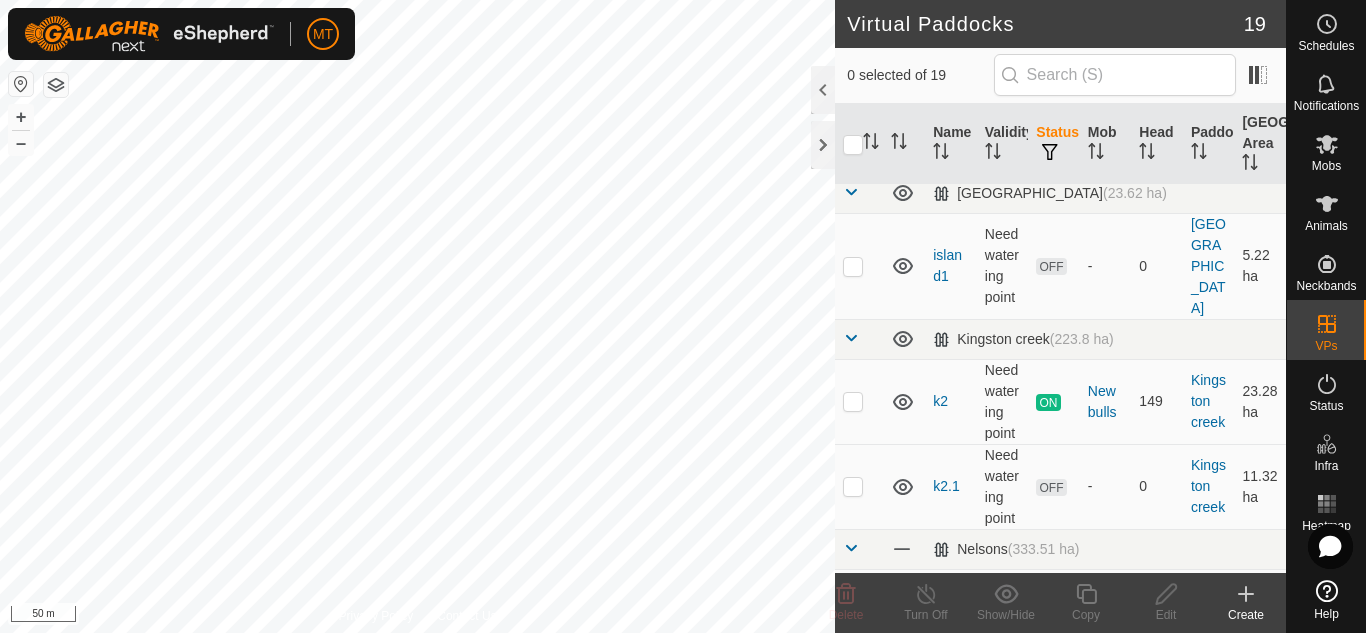 scroll, scrollTop: 137, scrollLeft: 0, axis: vertical 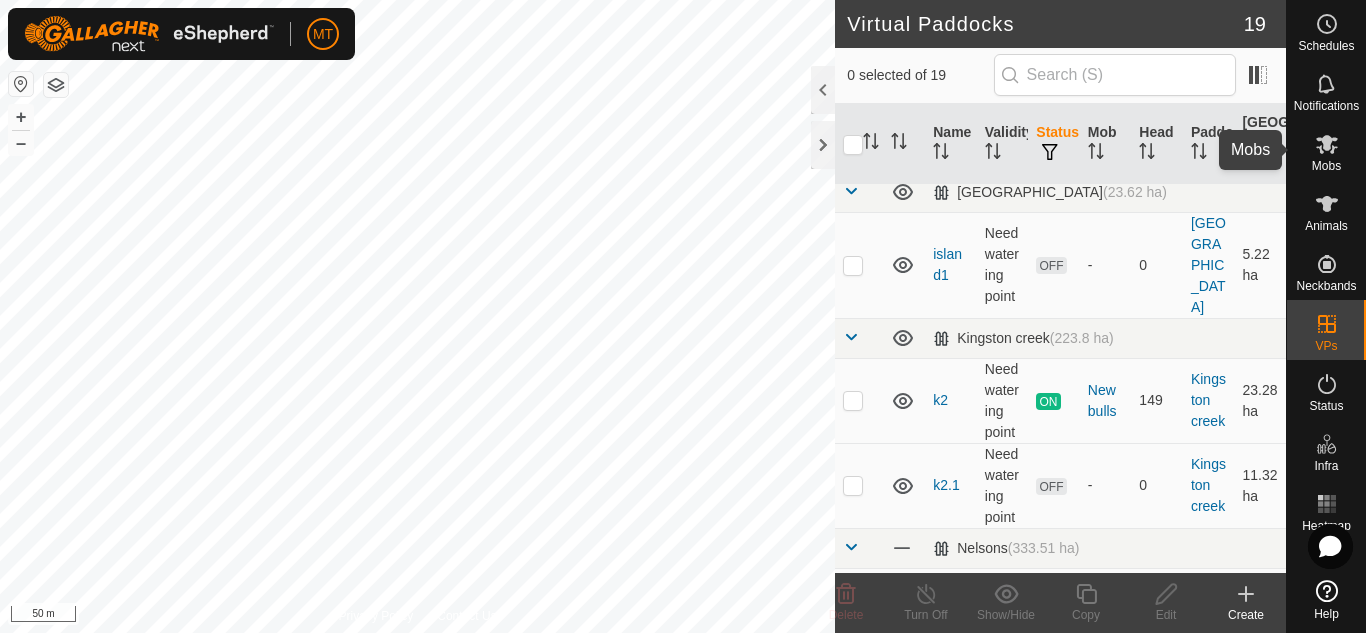 click on "Mobs" at bounding box center [1326, 166] 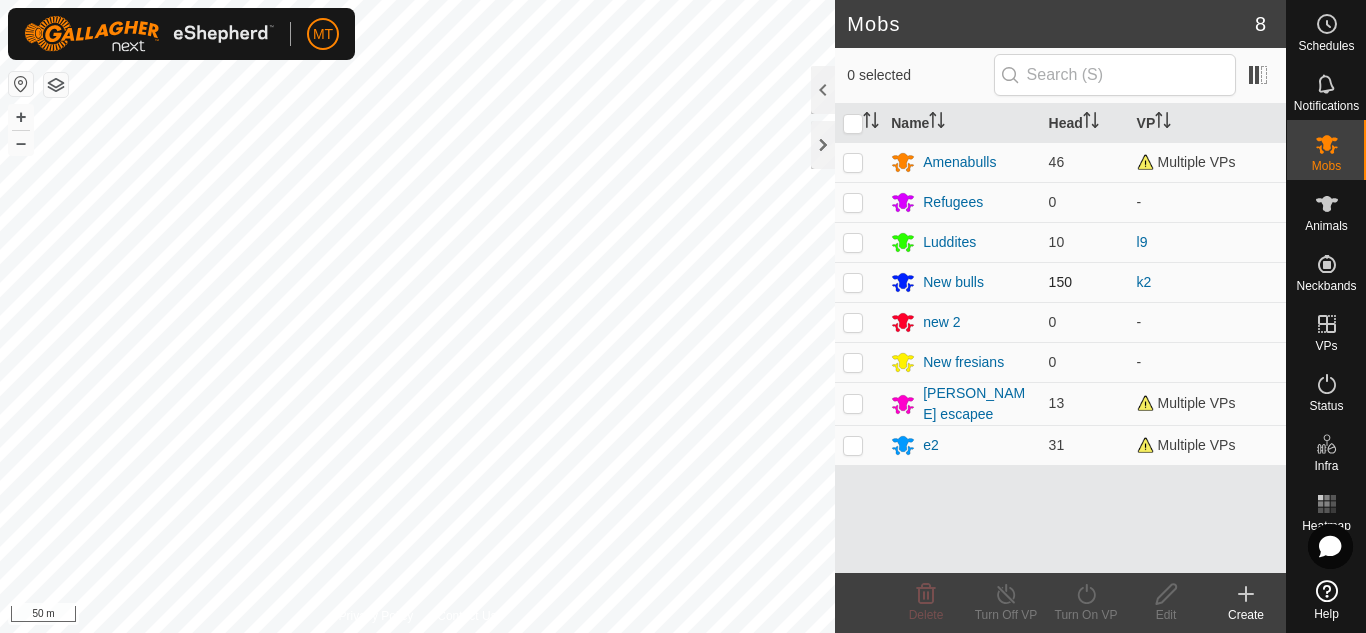 click at bounding box center [853, 282] 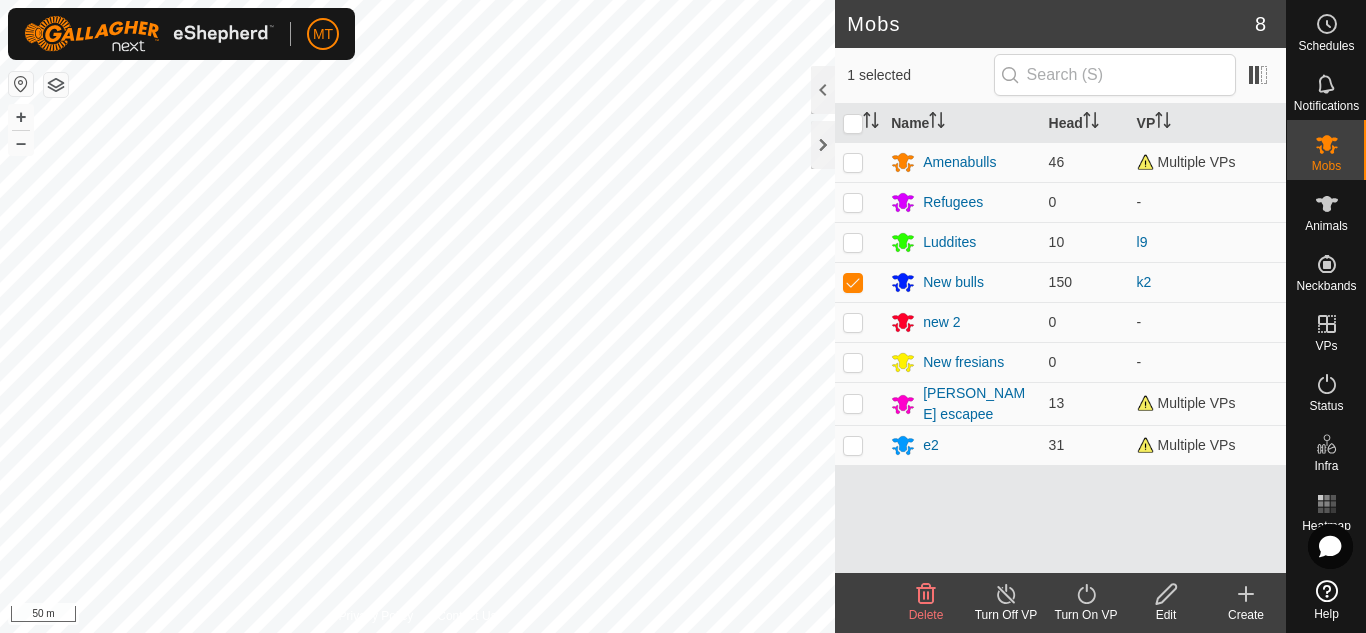 click 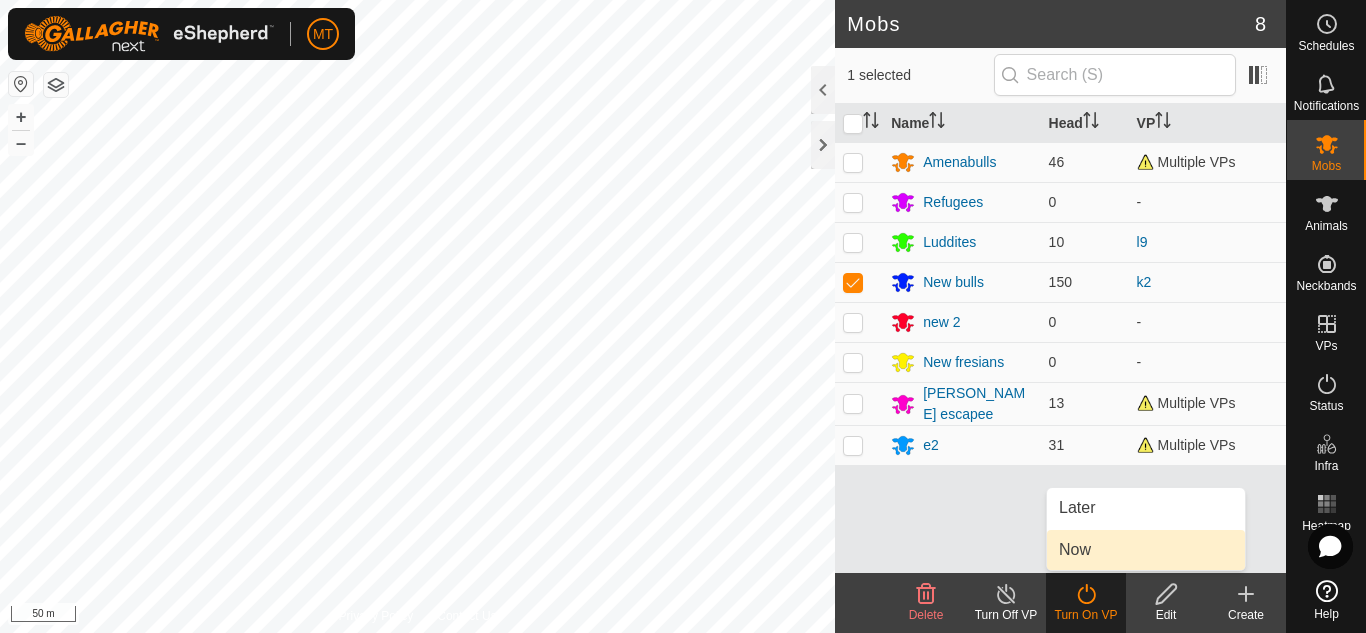 click on "Now" at bounding box center [1146, 550] 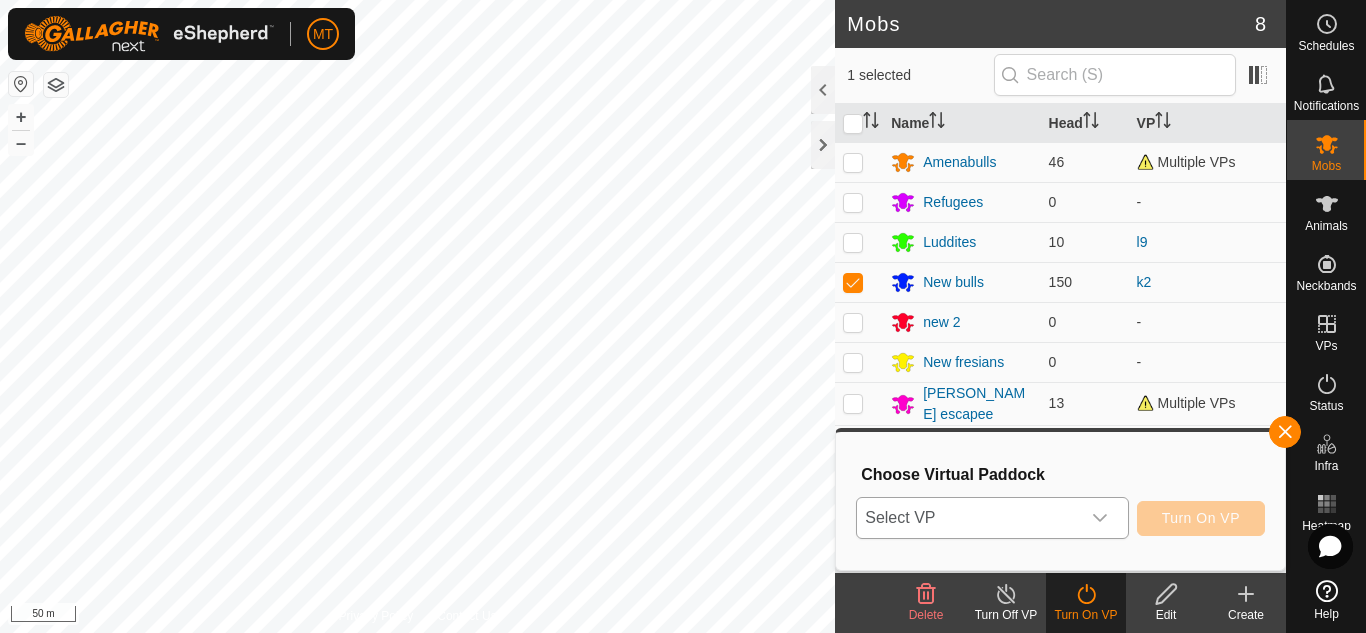 click on "Select VP" at bounding box center (968, 518) 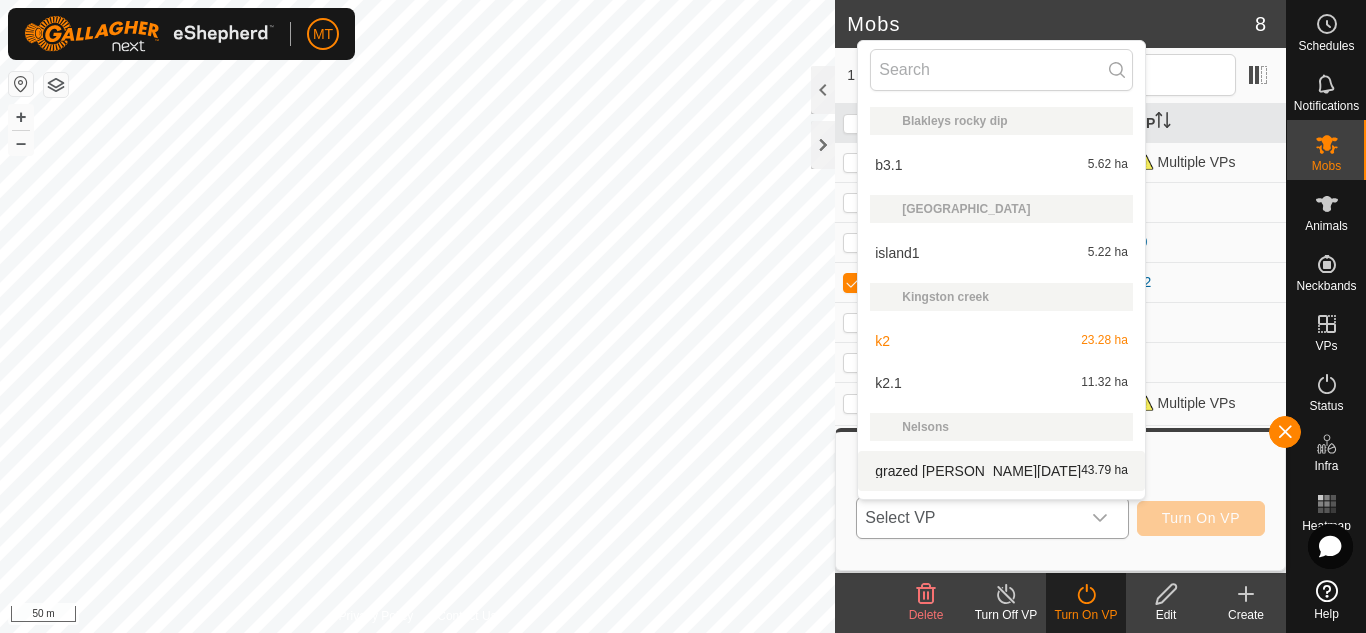 scroll, scrollTop: 34, scrollLeft: 0, axis: vertical 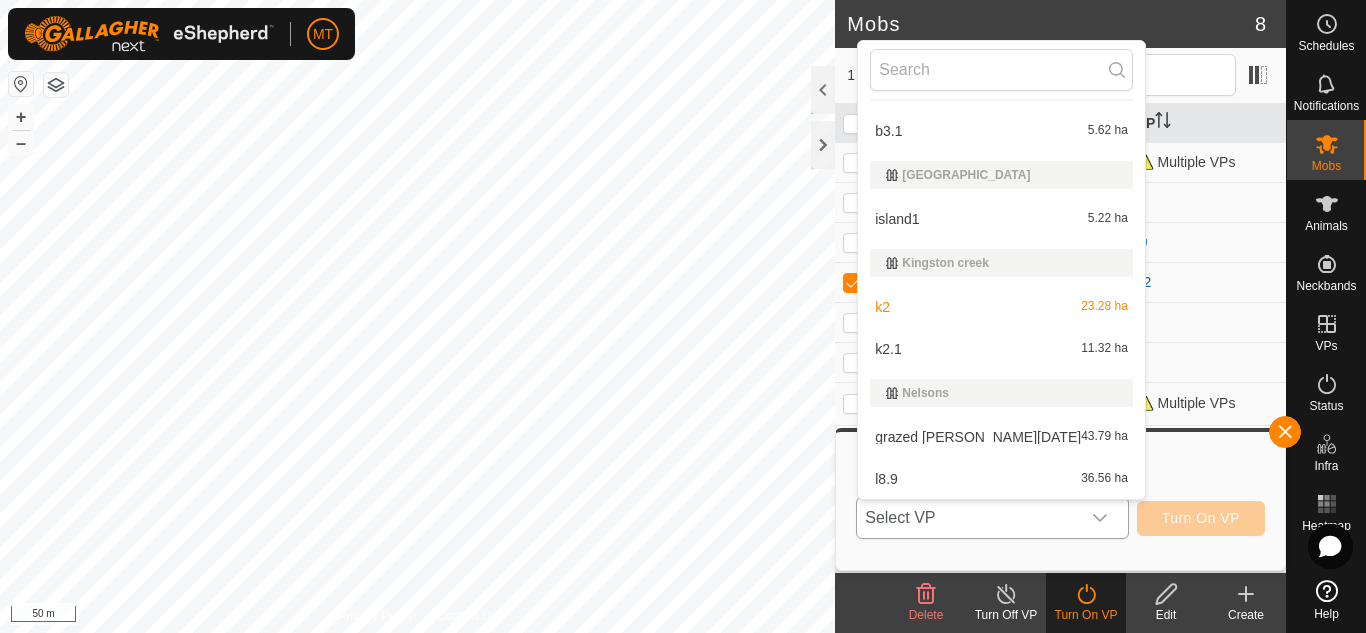 click on "k2.1  11.32 ha" at bounding box center [1001, 349] 